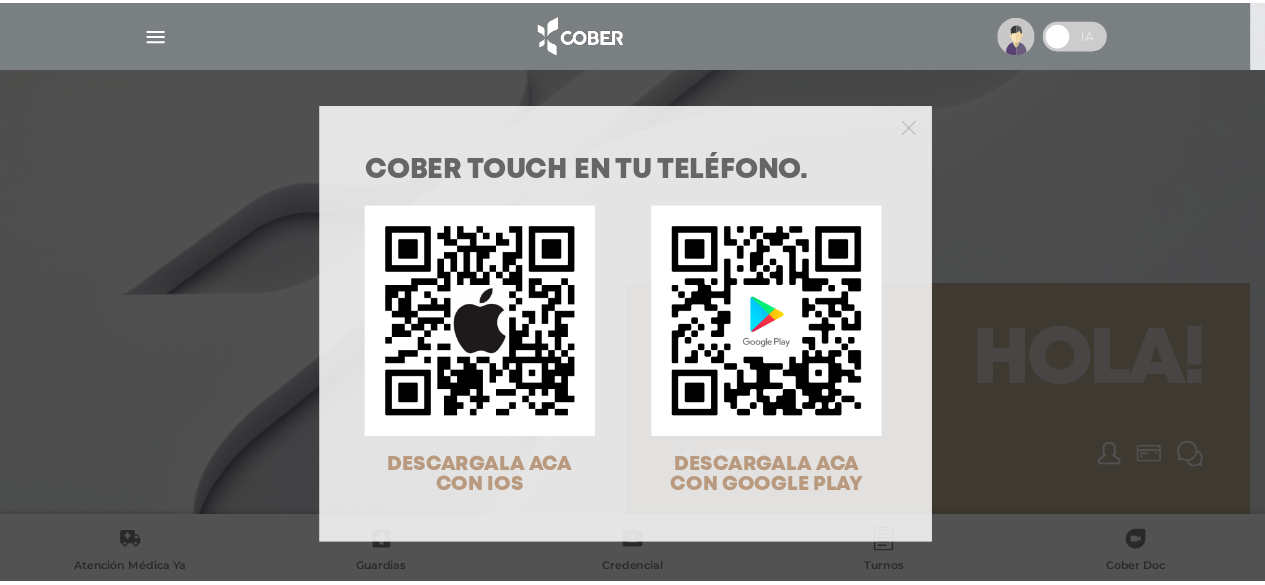 scroll, scrollTop: 0, scrollLeft: 0, axis: both 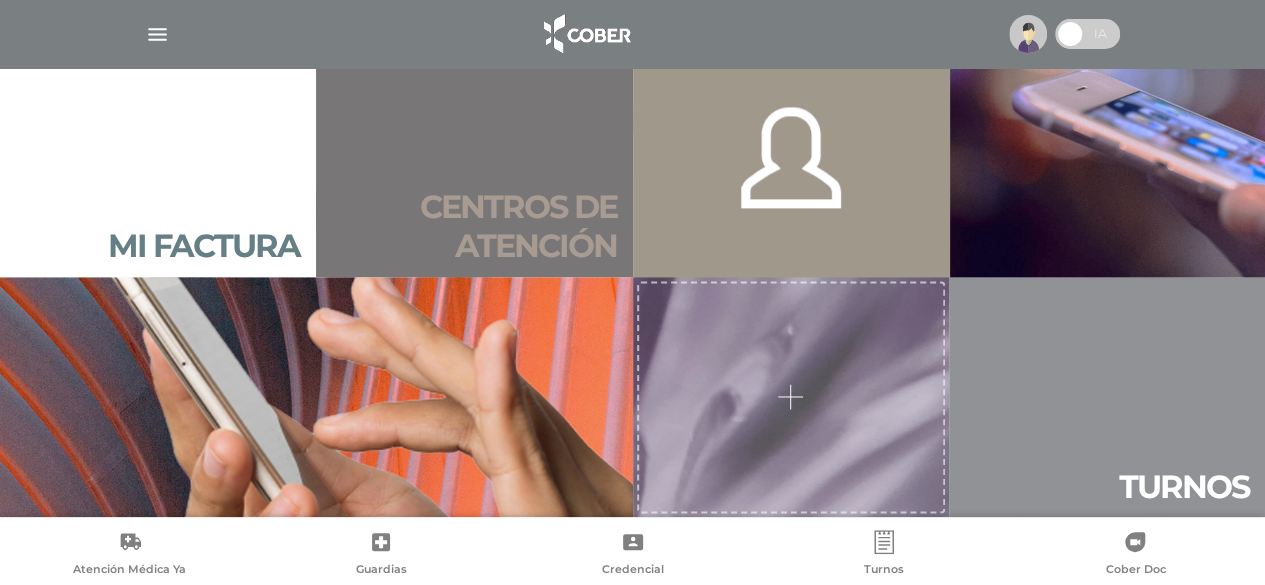 click on "Centros de atención" at bounding box center (474, 226) 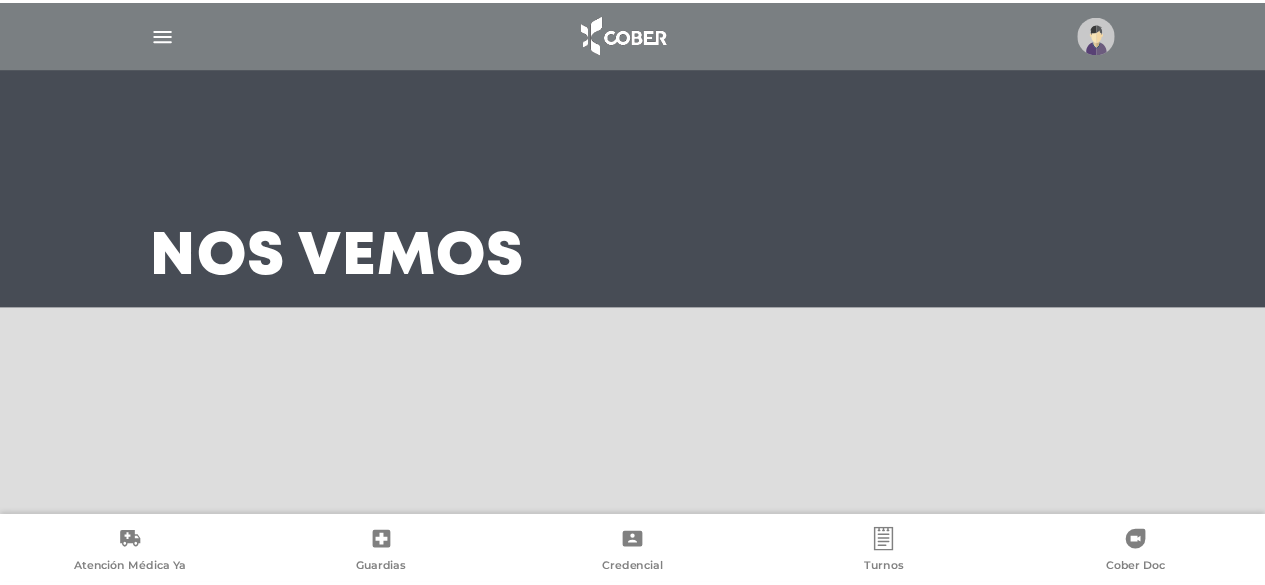 scroll, scrollTop: 0, scrollLeft: 0, axis: both 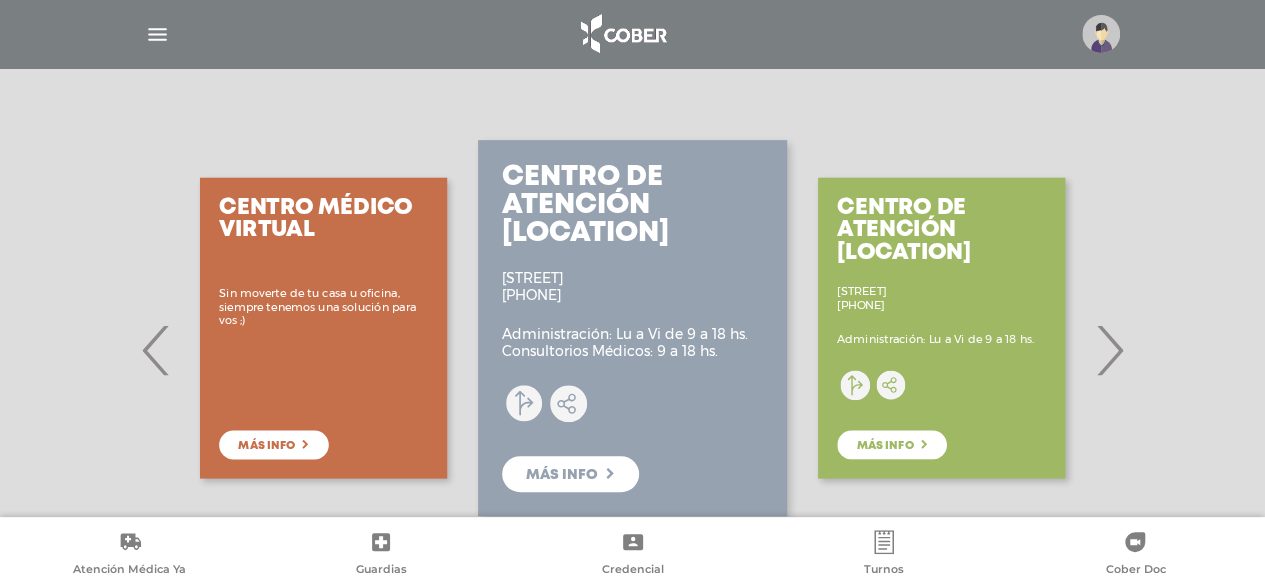 click on "›" at bounding box center (1109, 350) 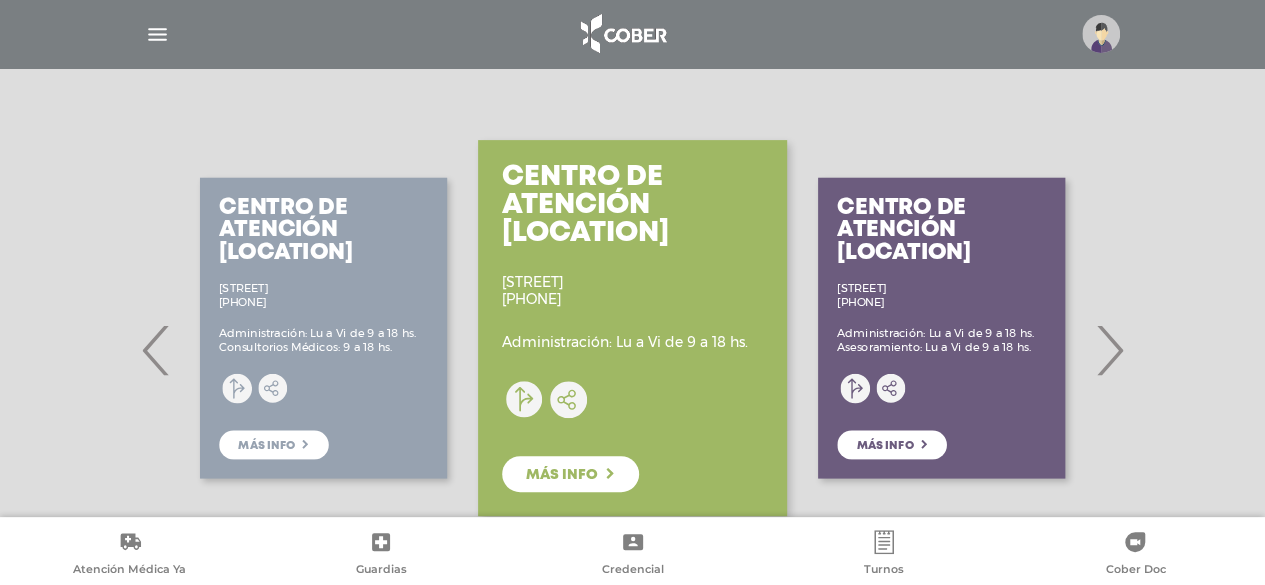 click on "›" at bounding box center [1109, 350] 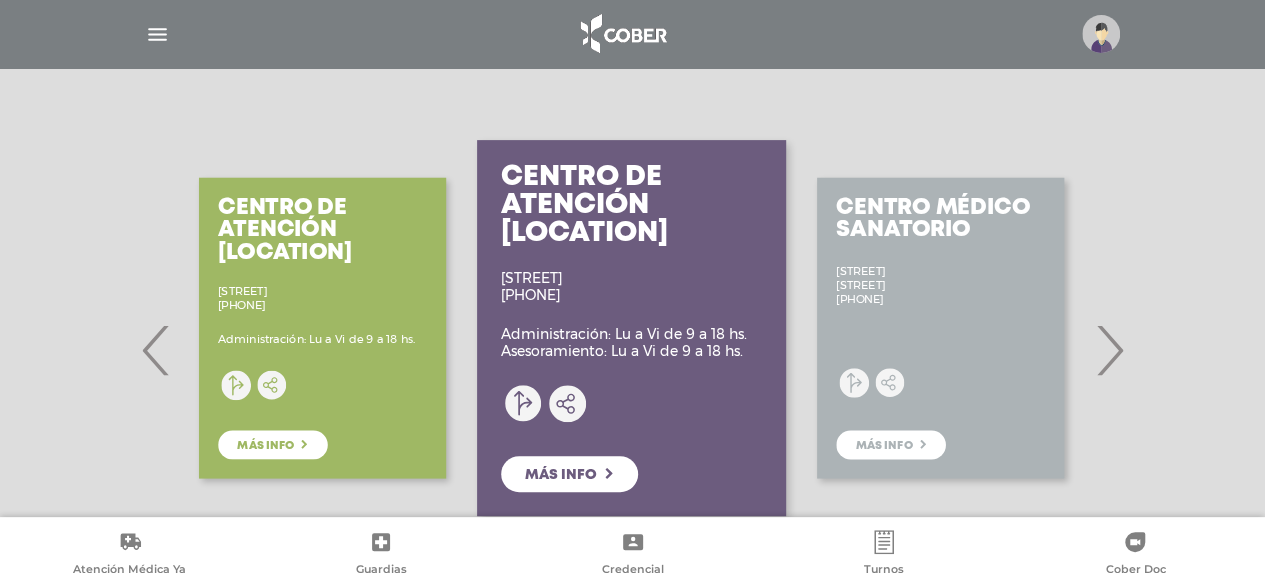 click on "›" at bounding box center [1109, 350] 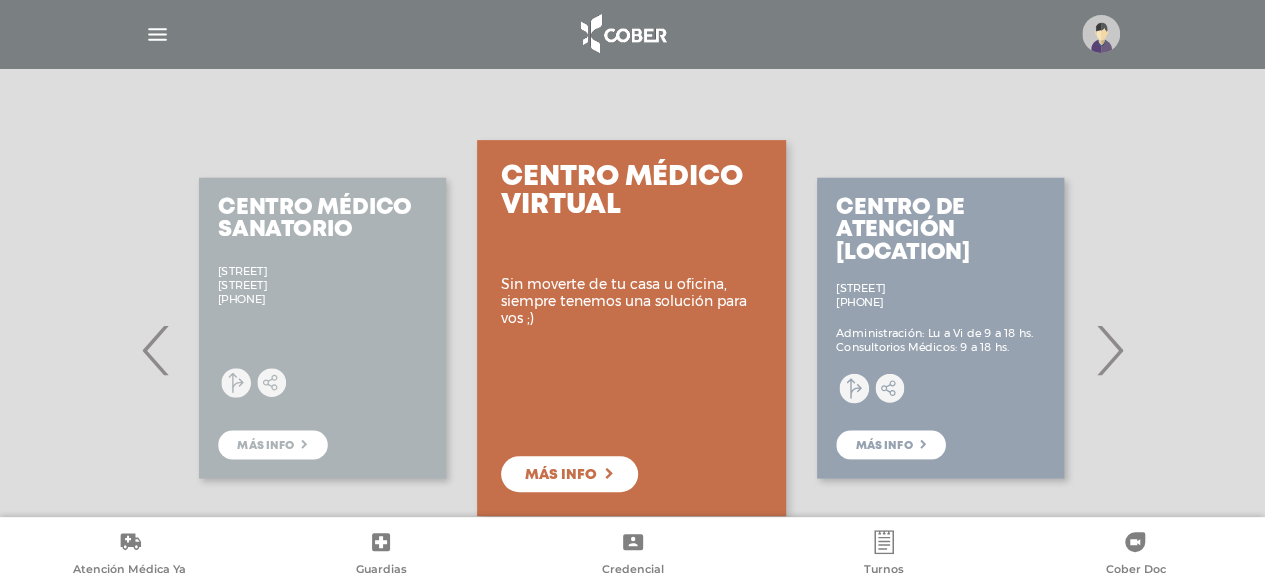 click on "›" at bounding box center (1109, 350) 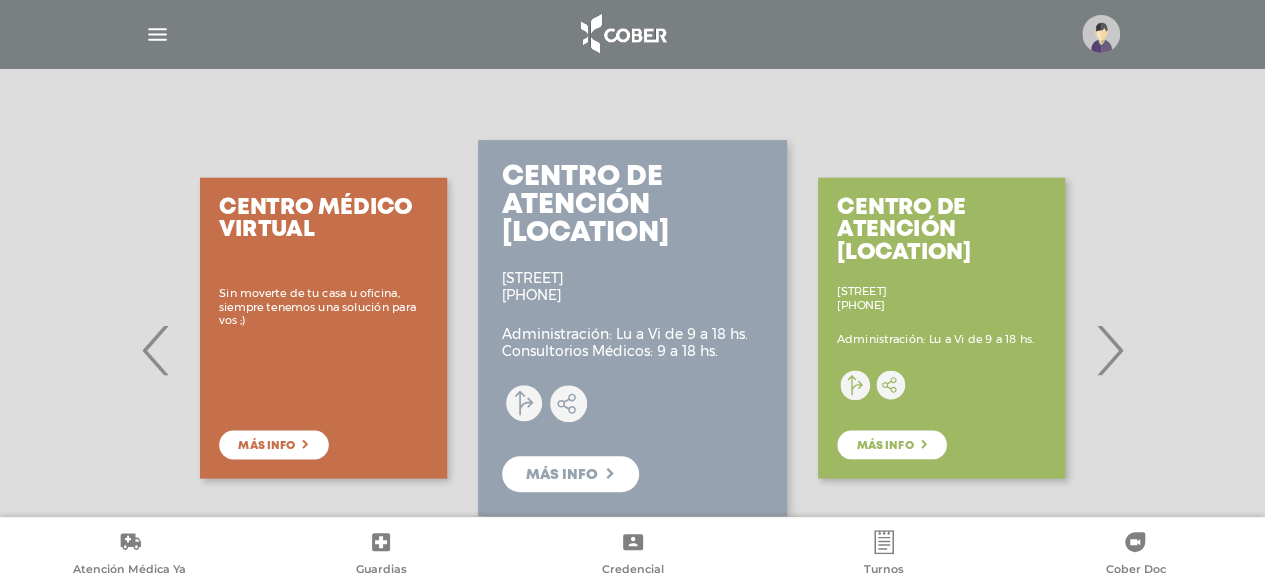click on "›" at bounding box center (1109, 350) 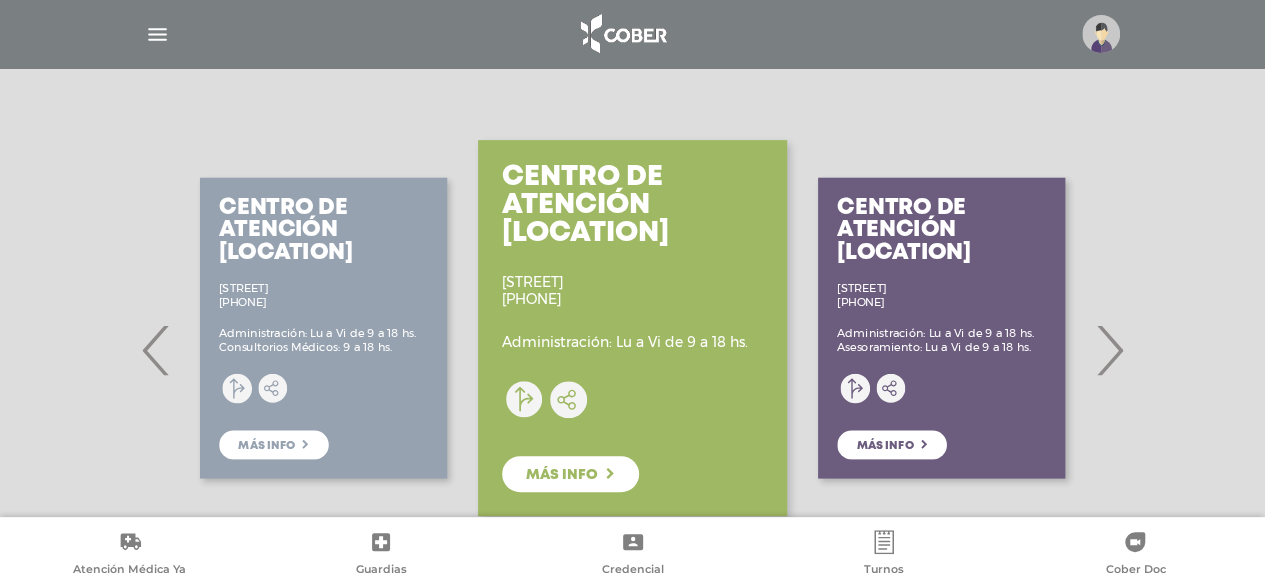 click on "›" at bounding box center [1109, 350] 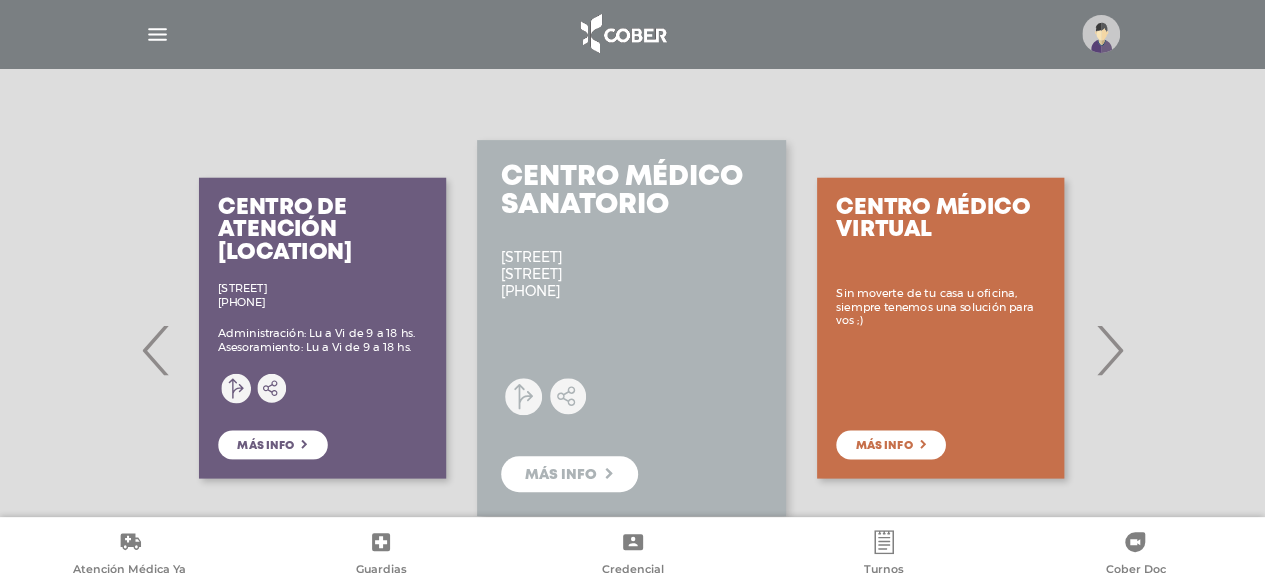 click on "›" at bounding box center (1109, 350) 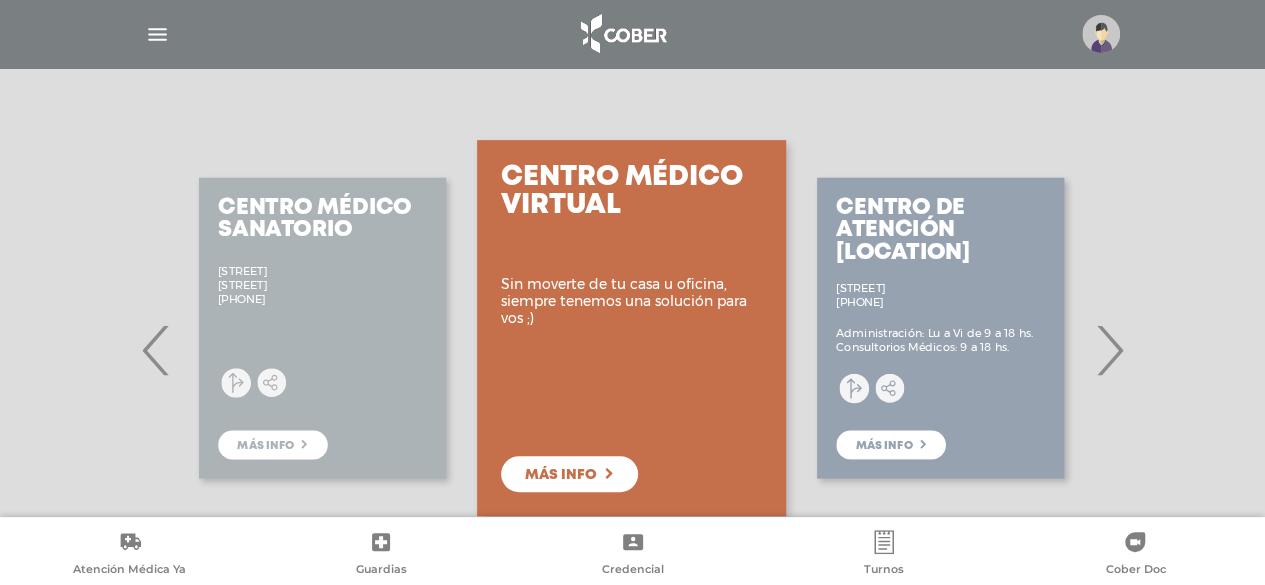 click on "›" at bounding box center [1109, 350] 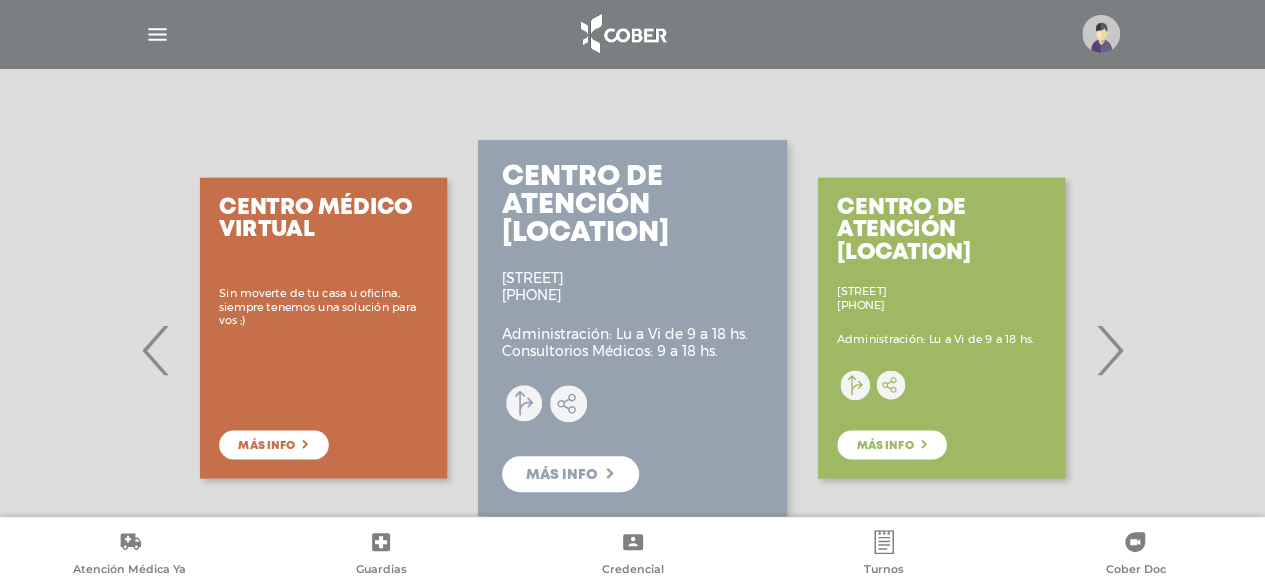 click on "›" at bounding box center (1109, 350) 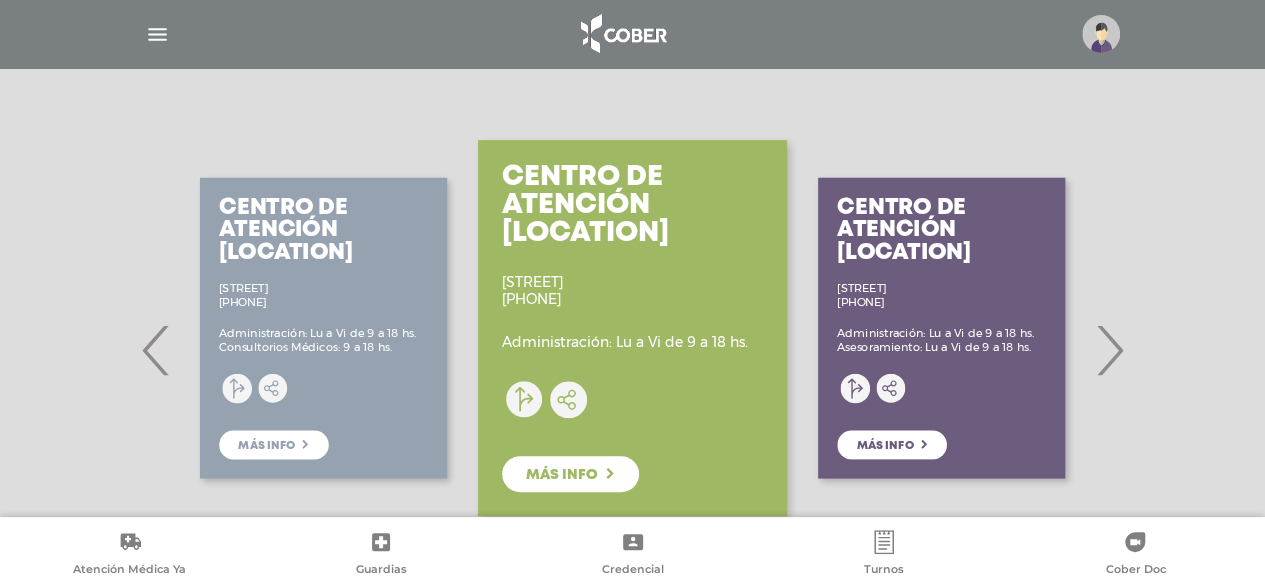click on "›" at bounding box center (1109, 350) 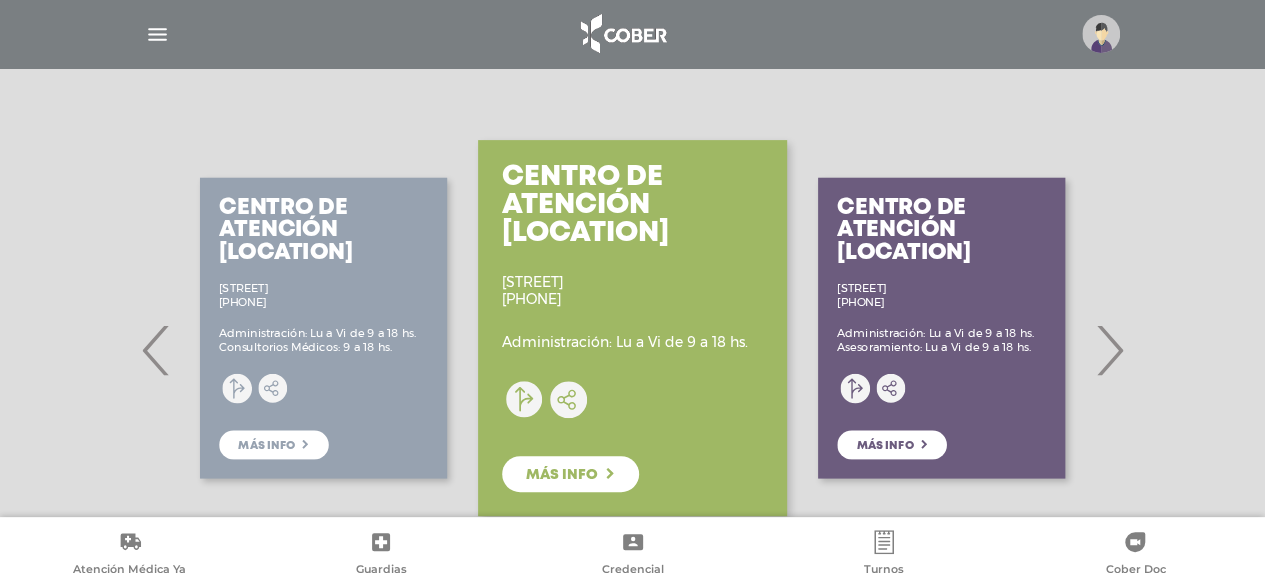 click on "›" at bounding box center (1109, 350) 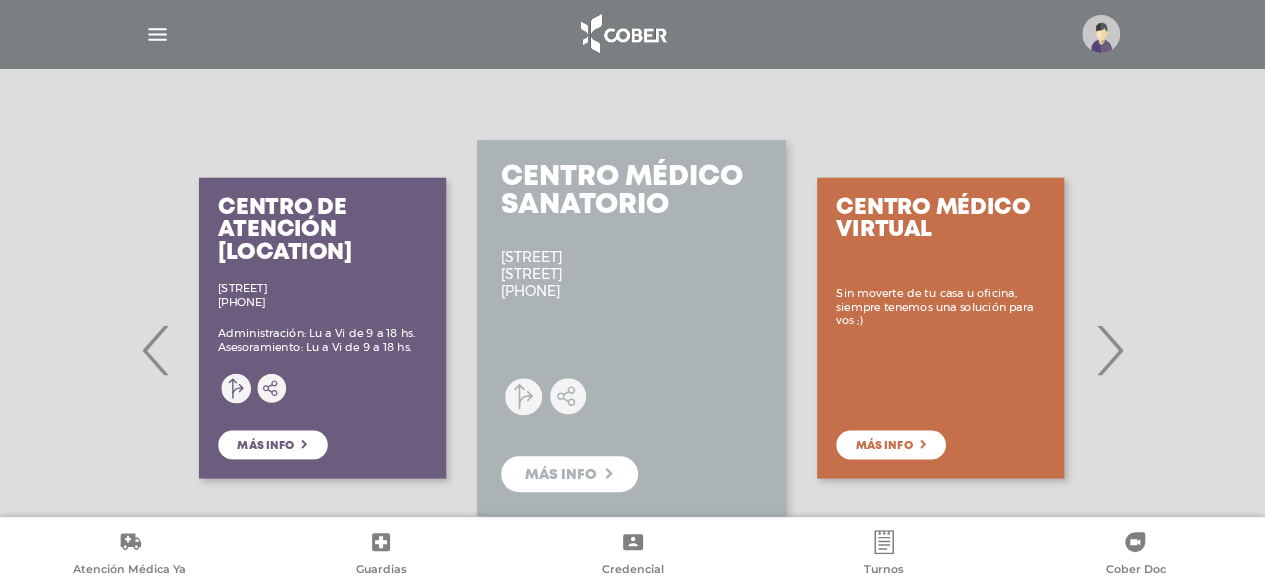 click on "›" at bounding box center (1109, 350) 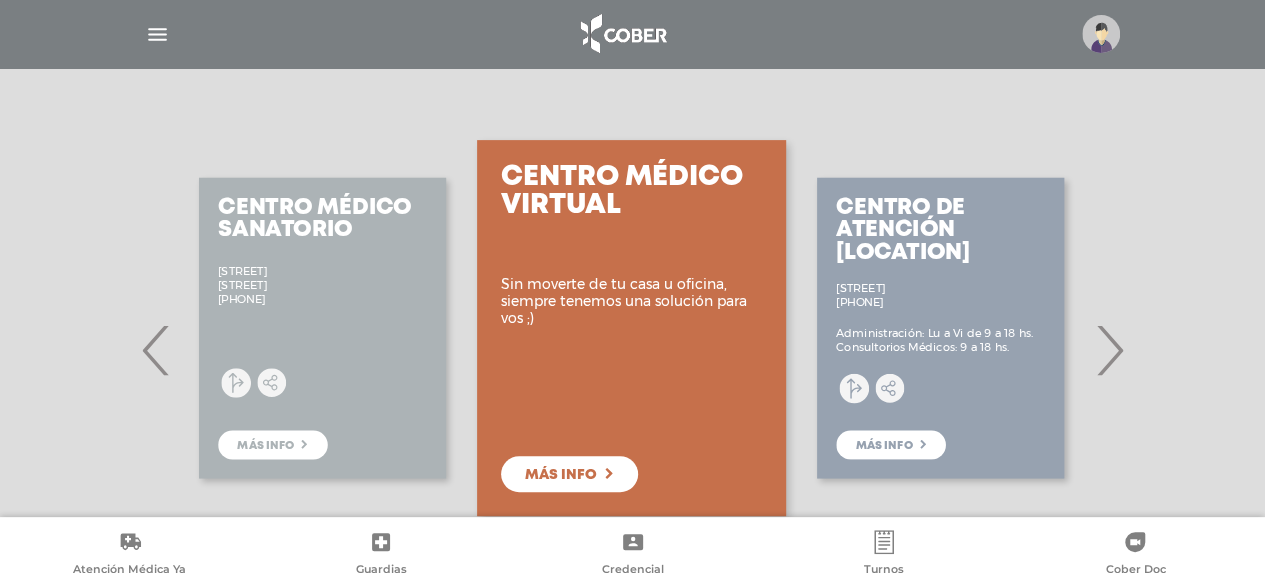 click on "›" at bounding box center (1109, 350) 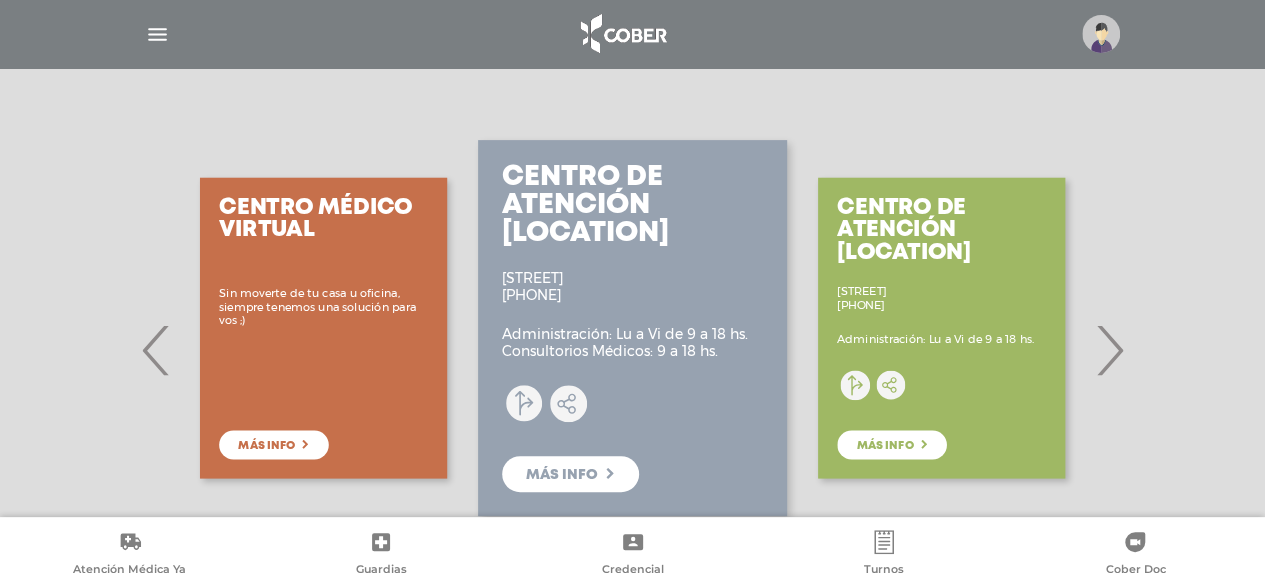 click on "›" at bounding box center (1109, 350) 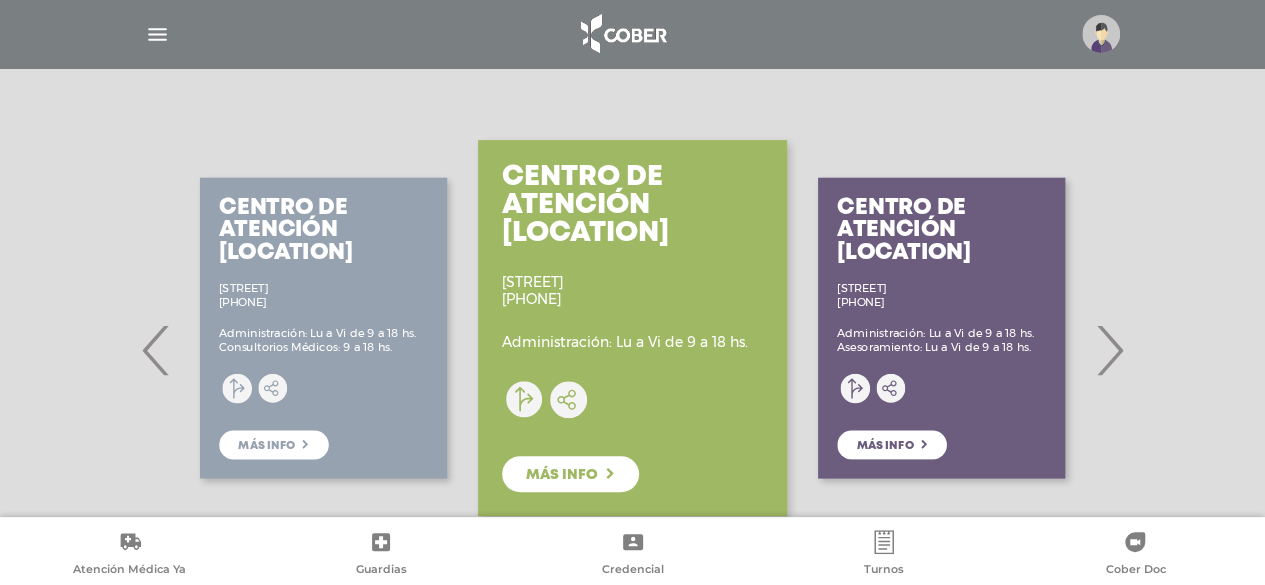 click on "›" at bounding box center [1109, 350] 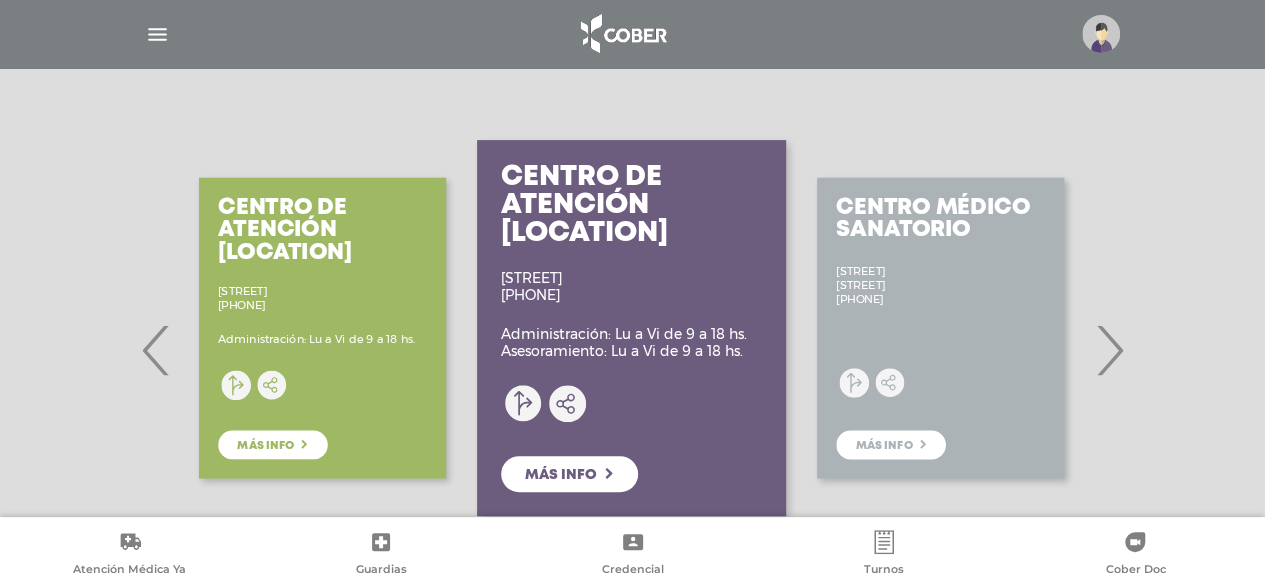click on "›" at bounding box center (1109, 350) 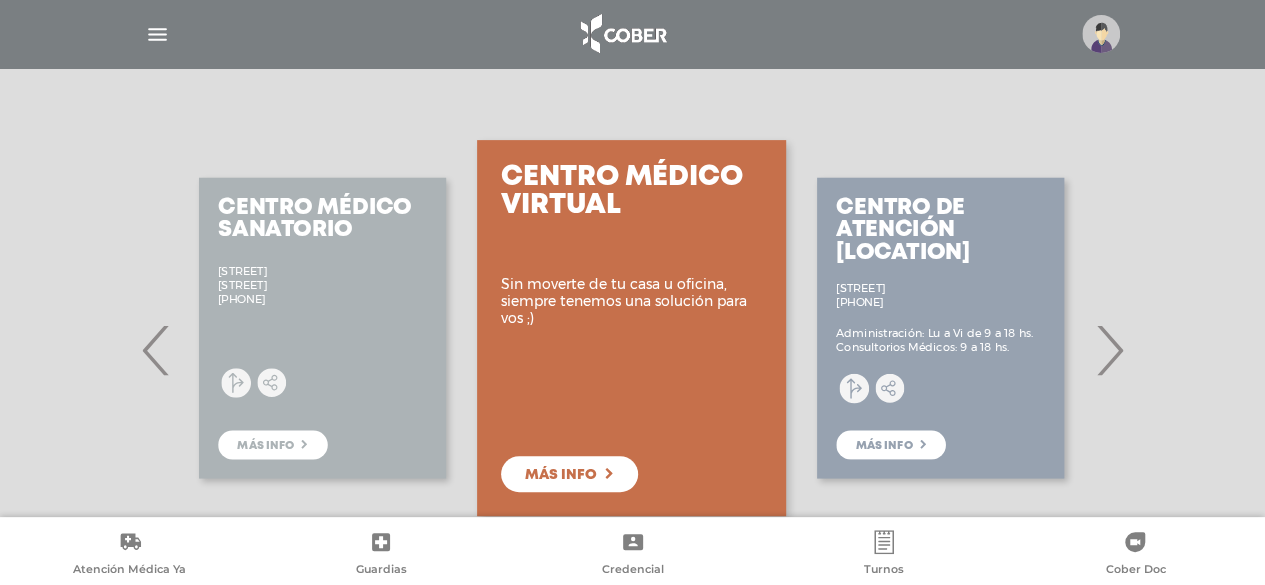 click on "›" at bounding box center [1109, 350] 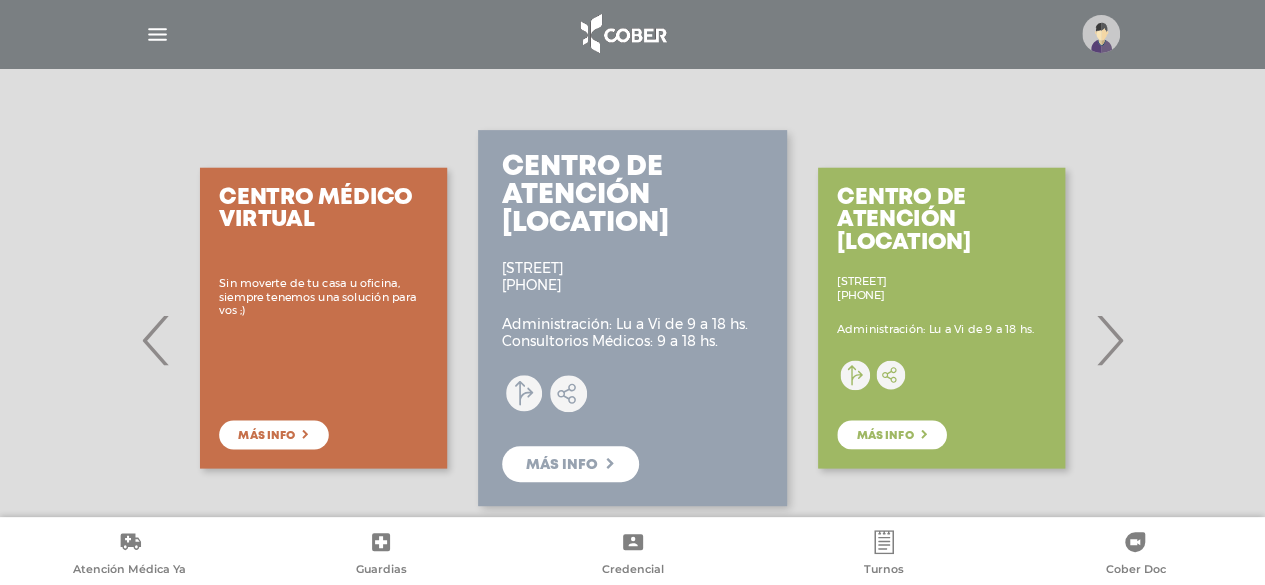 scroll, scrollTop: 0, scrollLeft: 0, axis: both 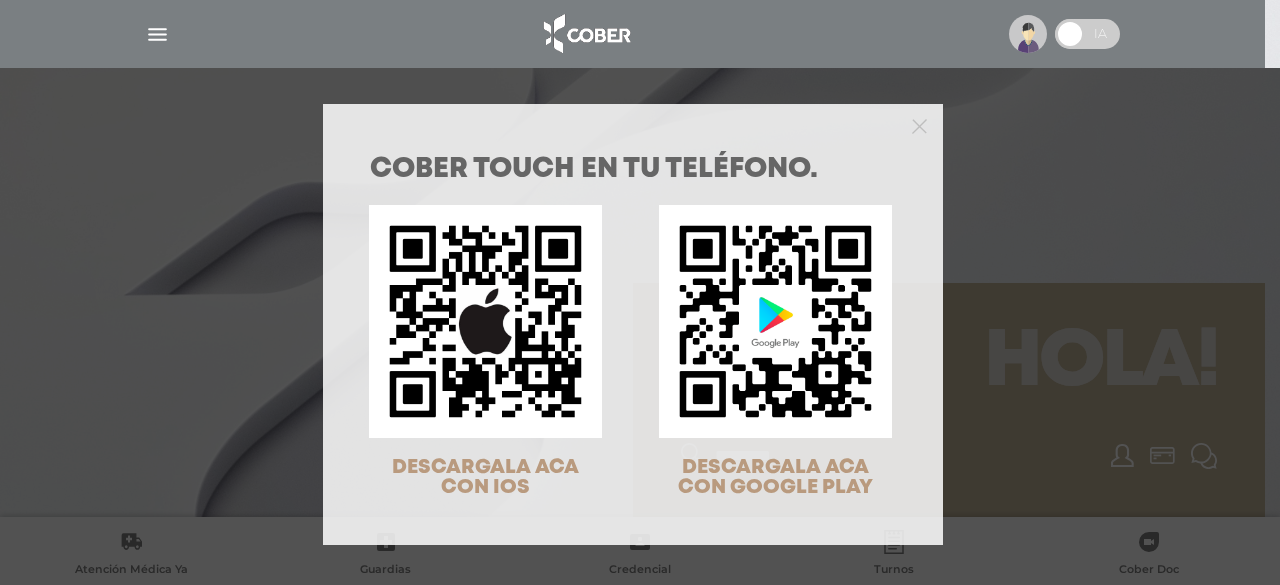 click on "COBER TOUCH en tu teléfono.
DESCARGALA ACA CON IOS
DESCARGALA ACA CON GOOGLE PLAY" at bounding box center [640, 292] 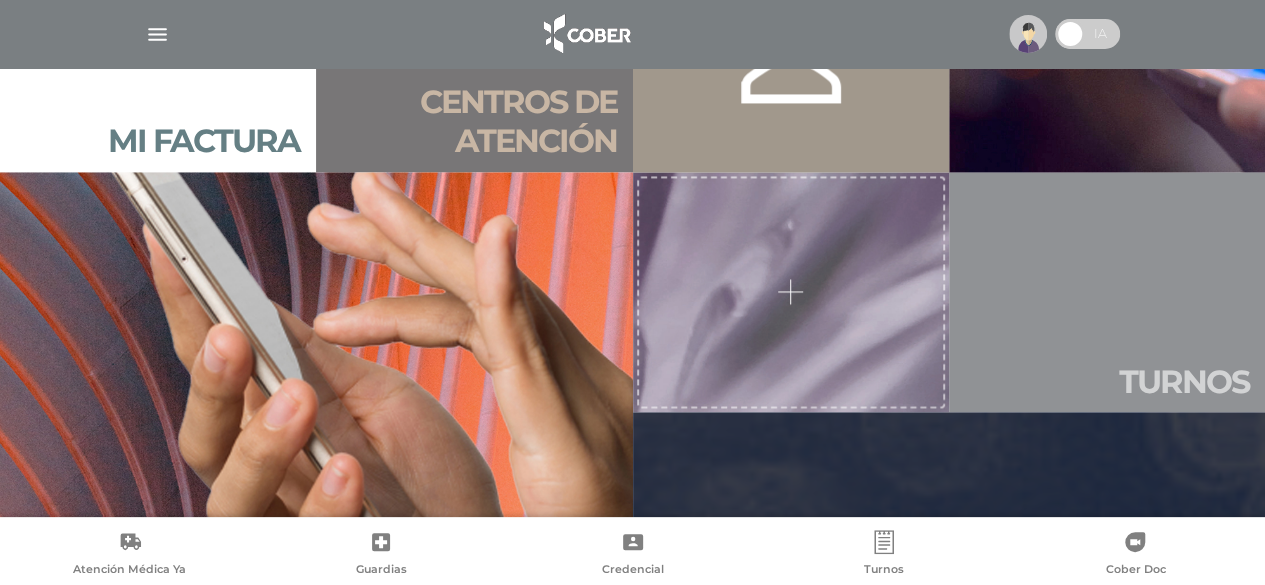 scroll, scrollTop: 1542, scrollLeft: 0, axis: vertical 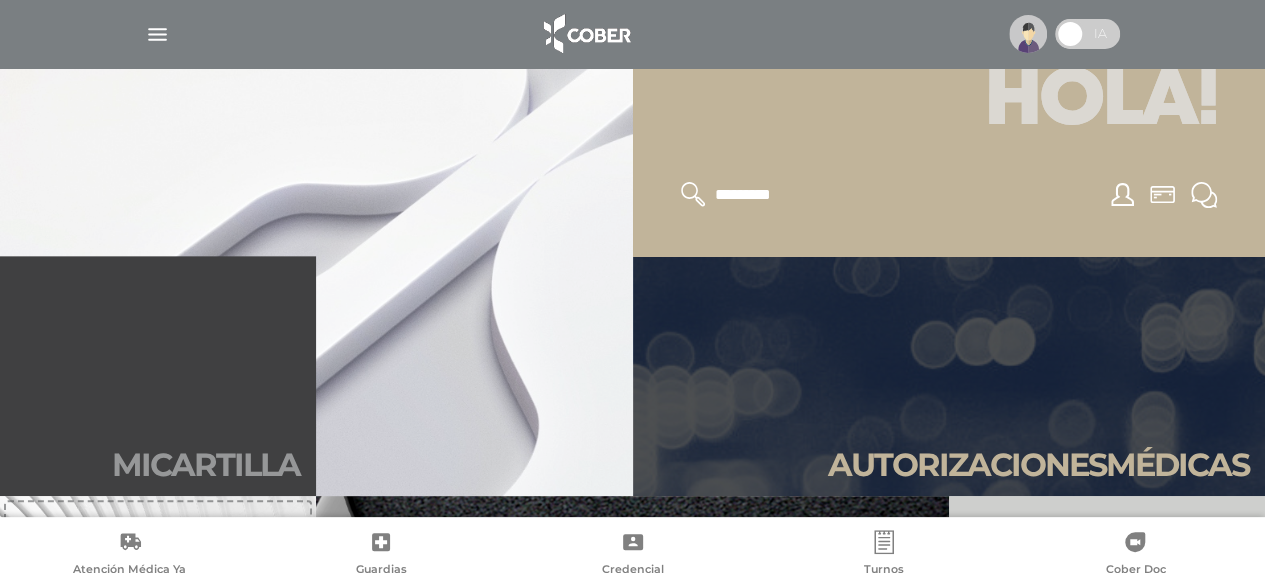 click on "Mi  car tilla" at bounding box center [158, 376] 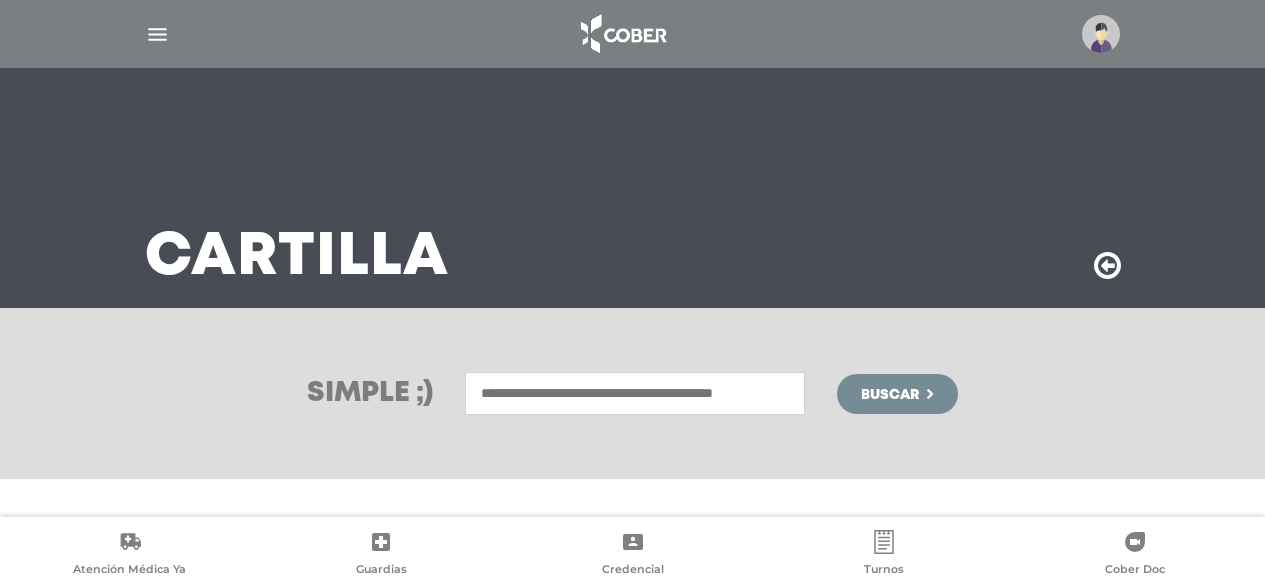 scroll, scrollTop: 0, scrollLeft: 0, axis: both 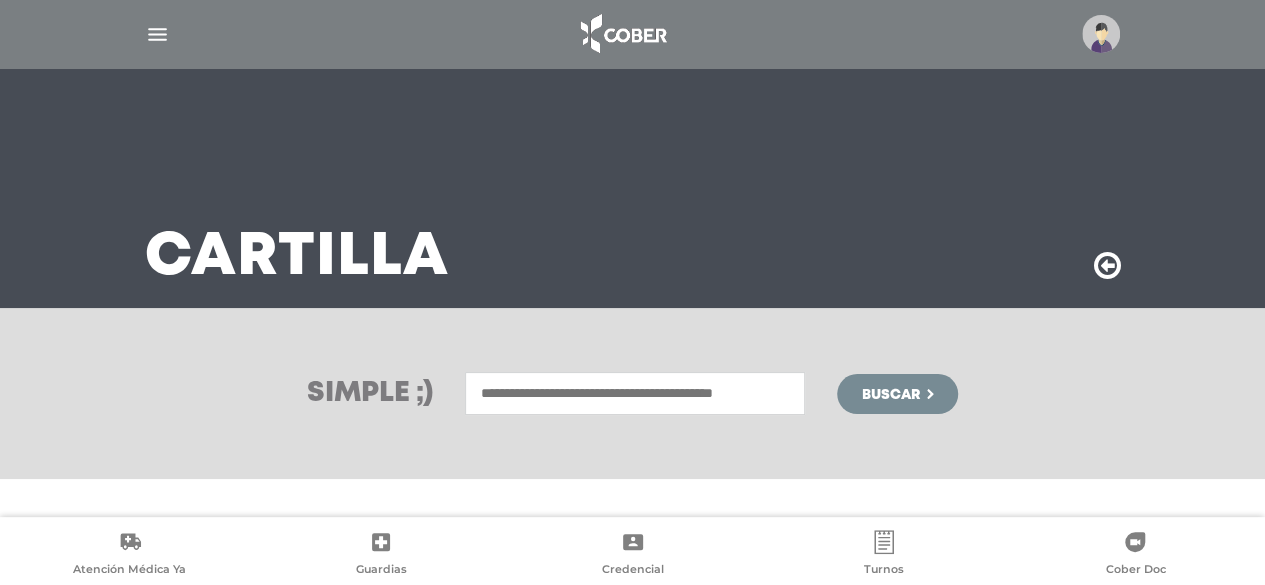 click at bounding box center (635, 393) 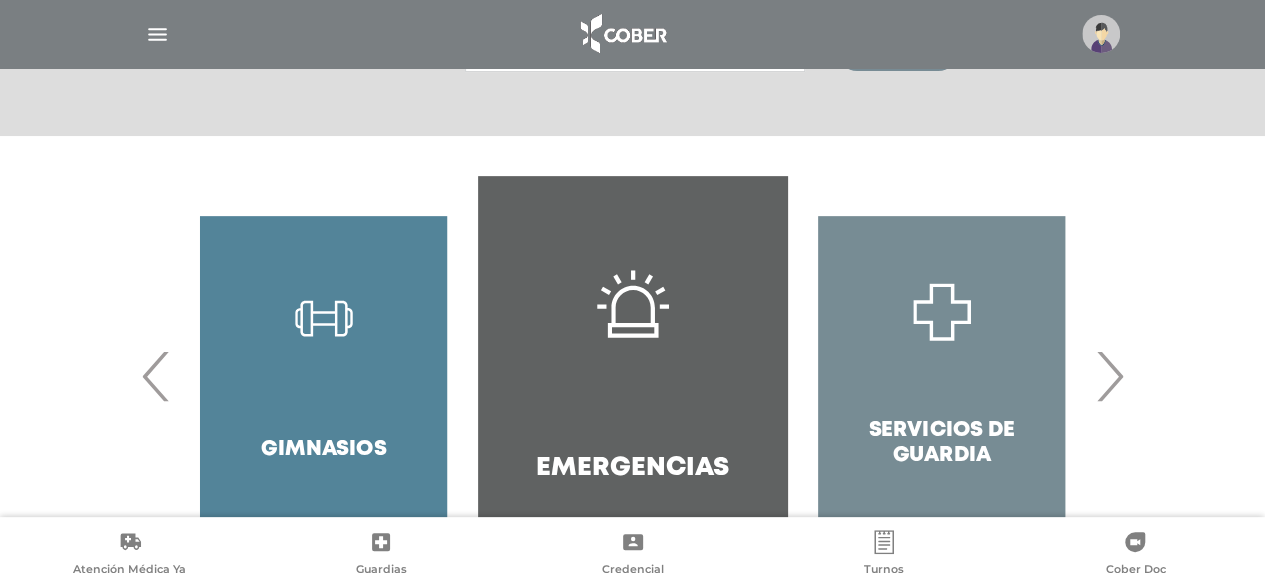 scroll, scrollTop: 346, scrollLeft: 0, axis: vertical 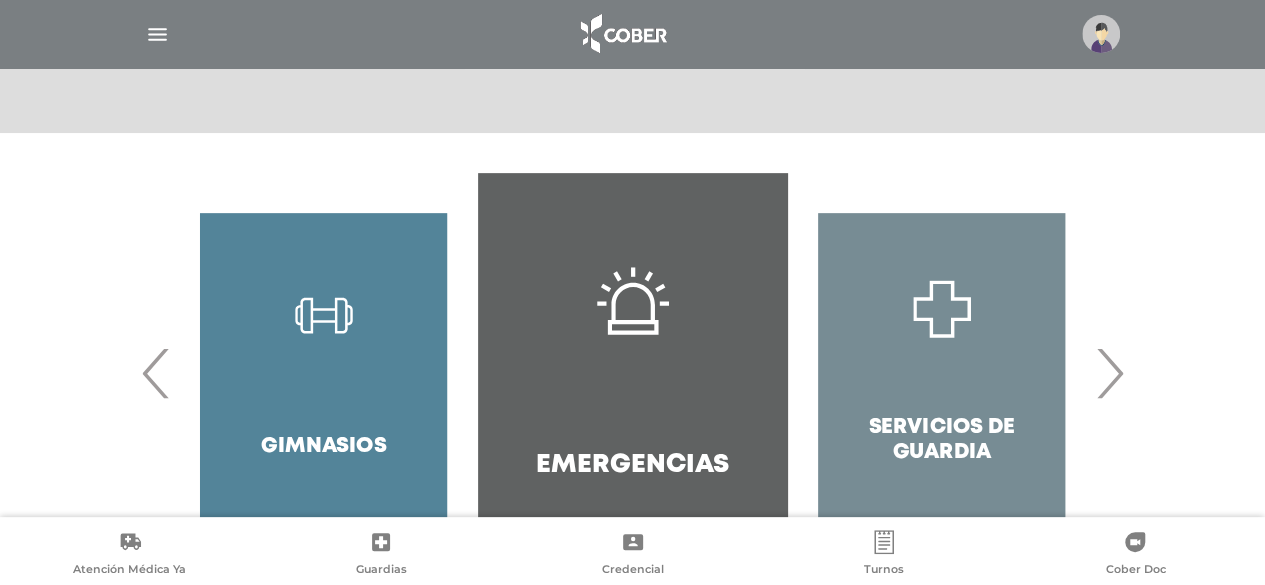 click on "›" at bounding box center [1109, 373] 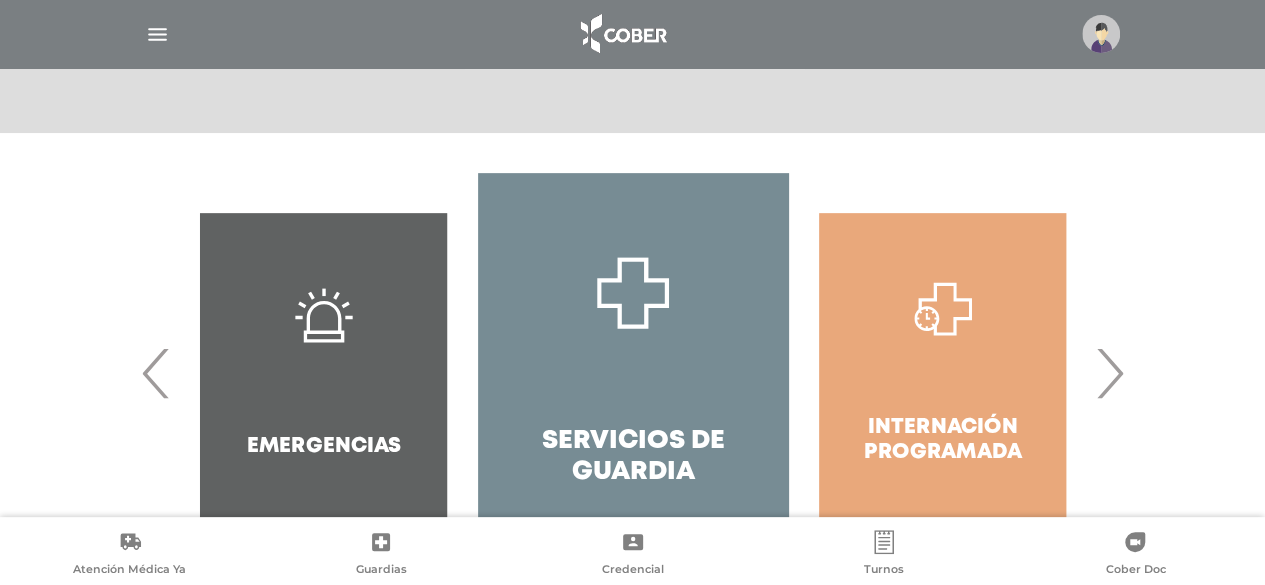 click on "›" at bounding box center [1109, 373] 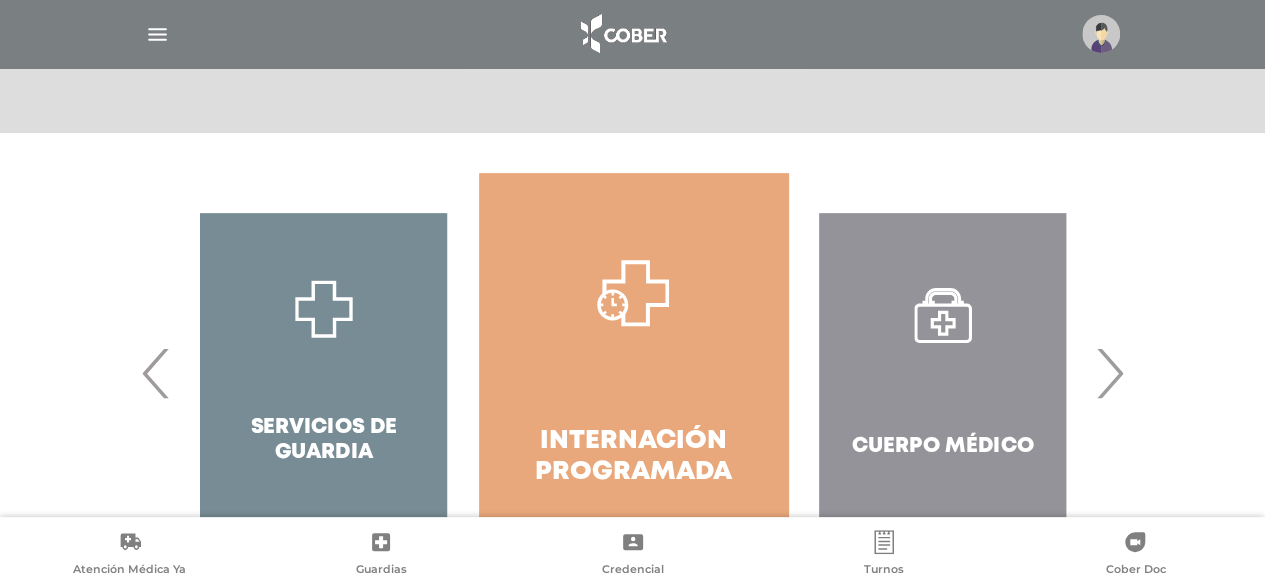 click on "›" at bounding box center (1109, 373) 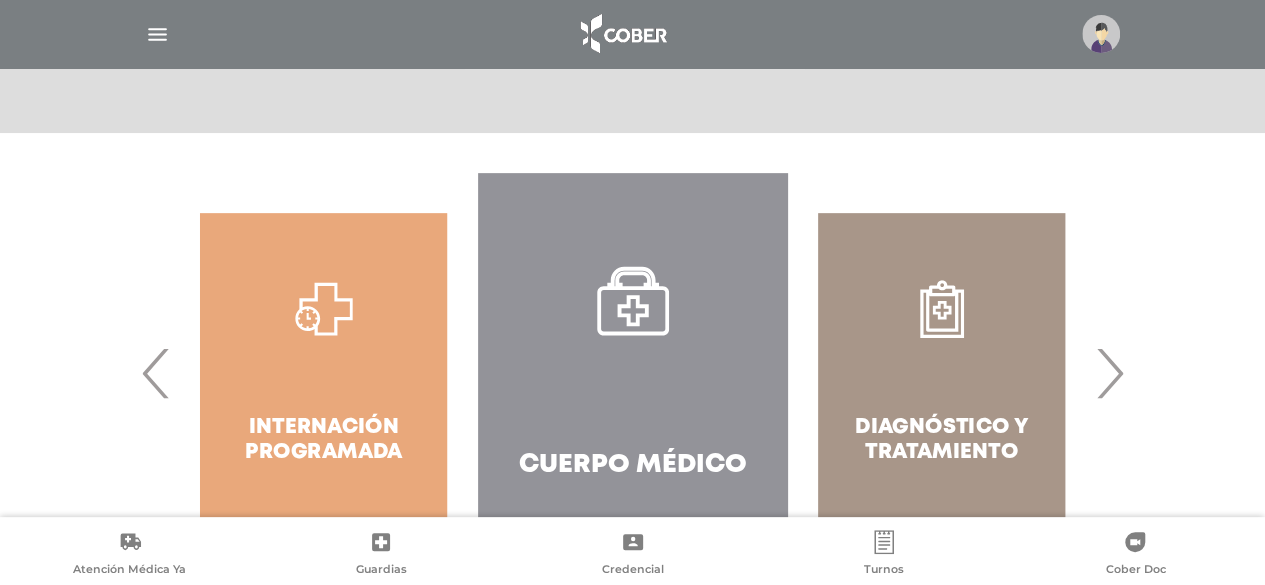 click on "›" at bounding box center [1109, 373] 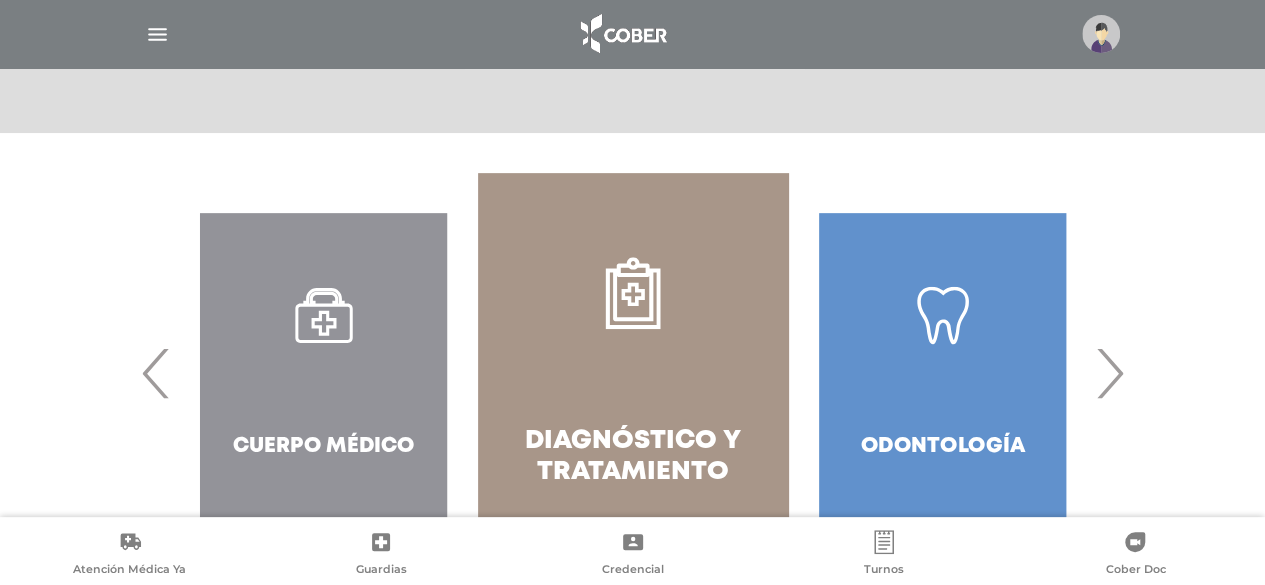 click on "›" at bounding box center [1109, 373] 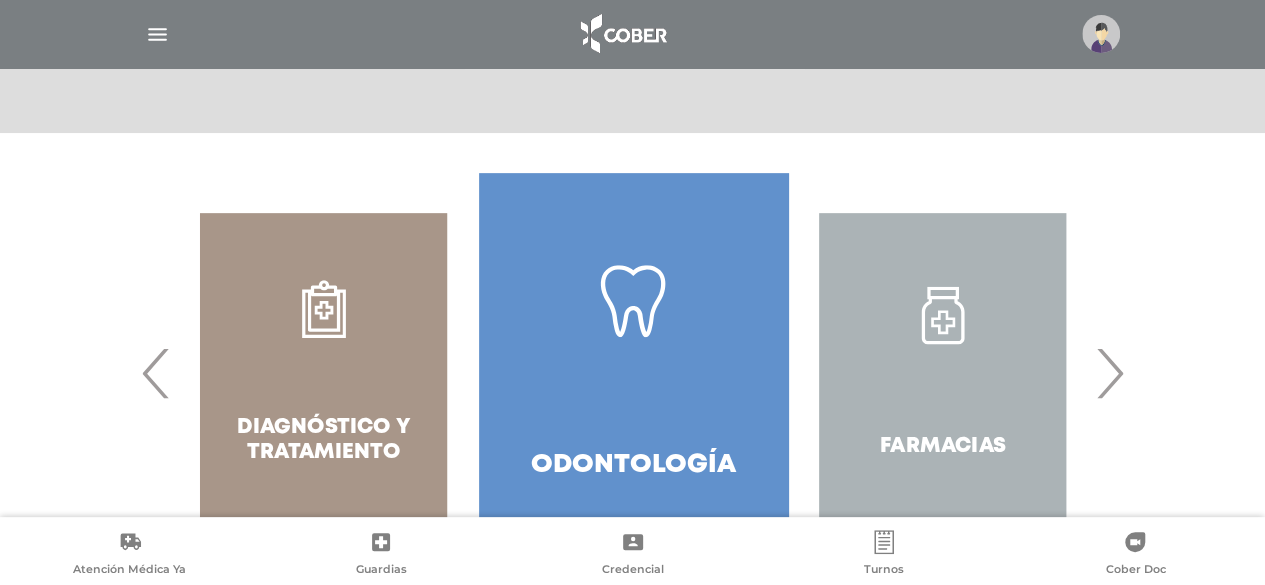 click on "›" at bounding box center (1109, 373) 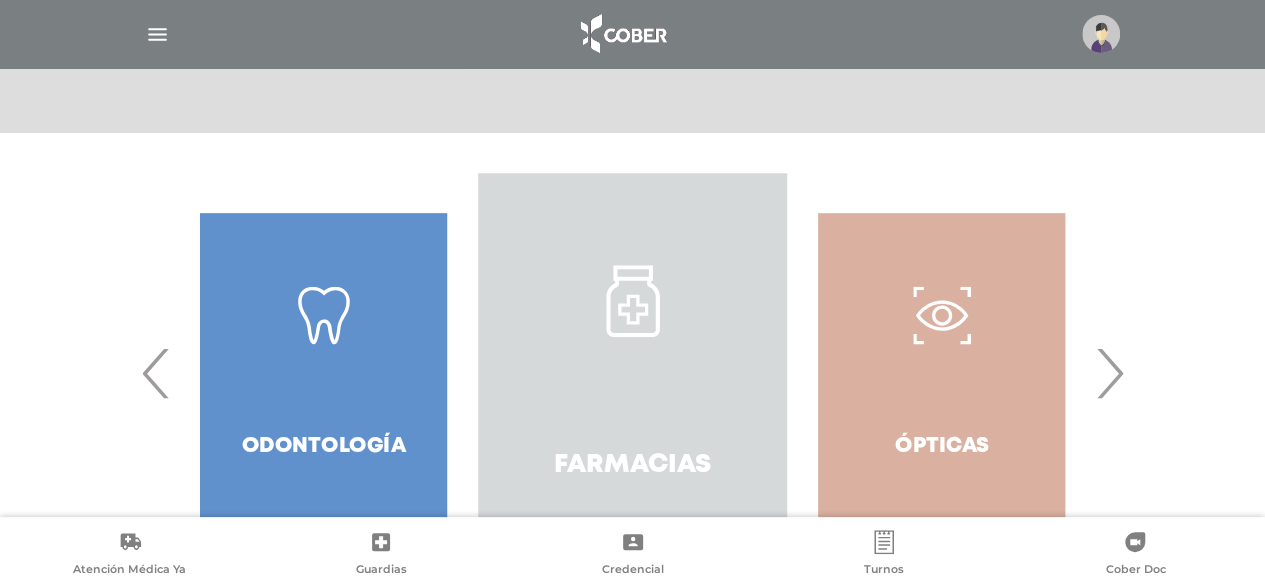 click on "Farmacias" at bounding box center (632, 373) 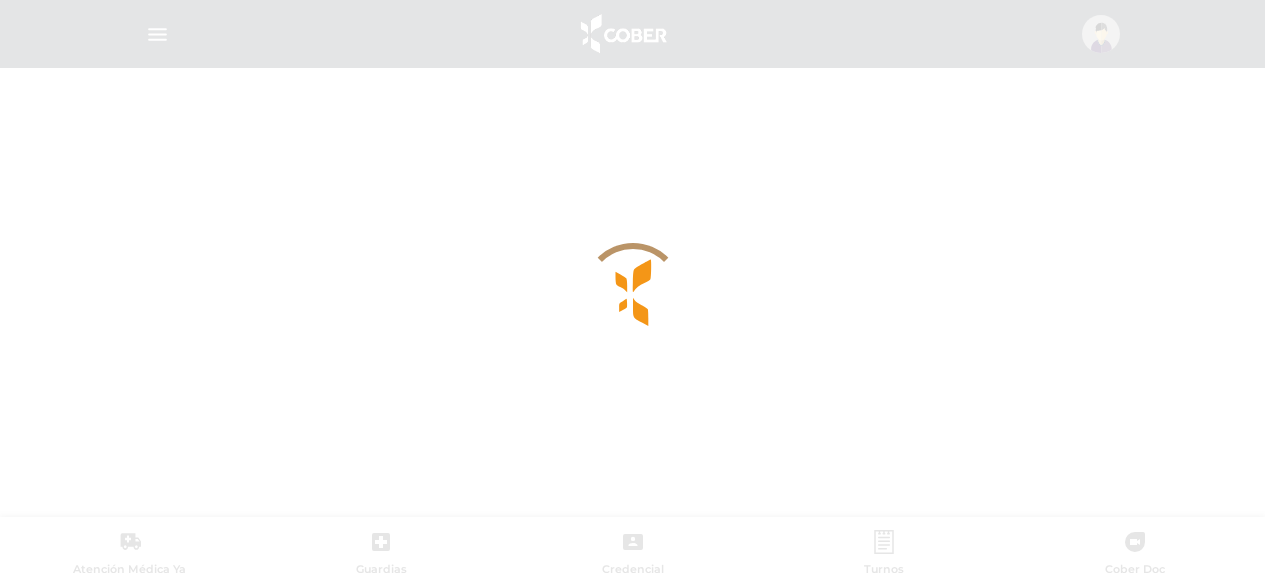 scroll, scrollTop: 0, scrollLeft: 0, axis: both 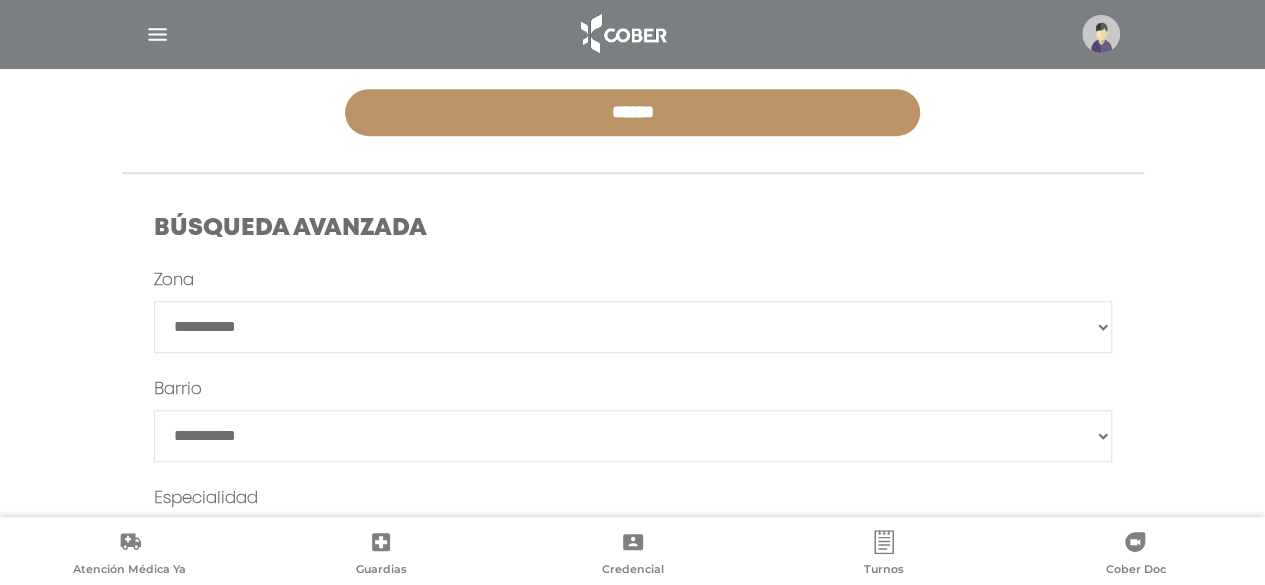 click on "**********" at bounding box center (633, 327) 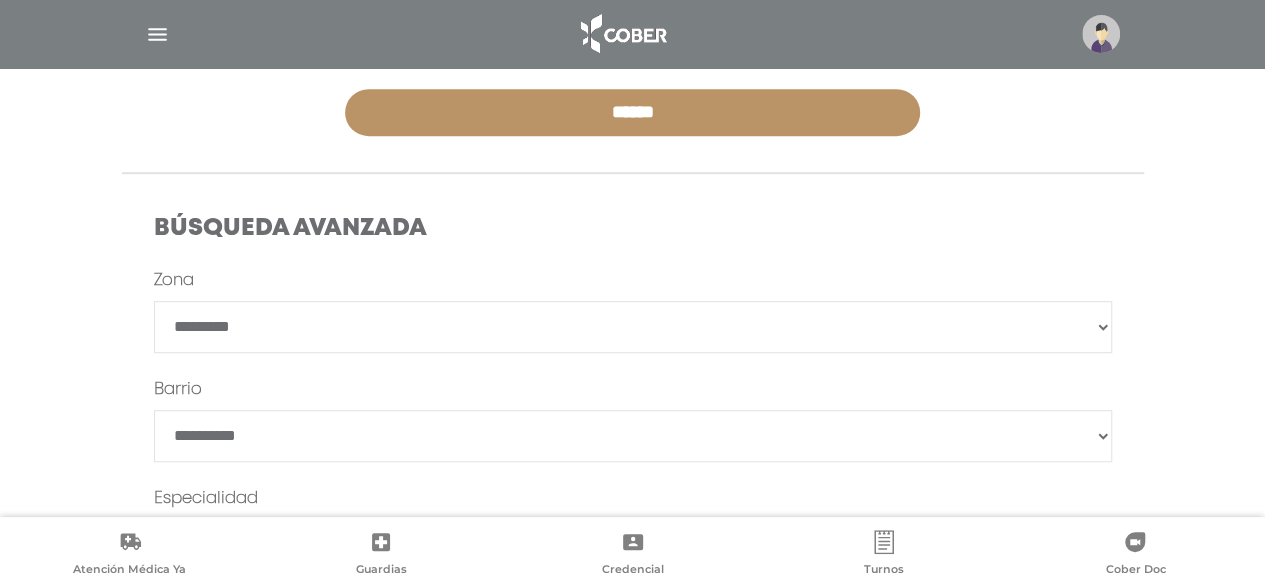 click on "**********" at bounding box center (633, 327) 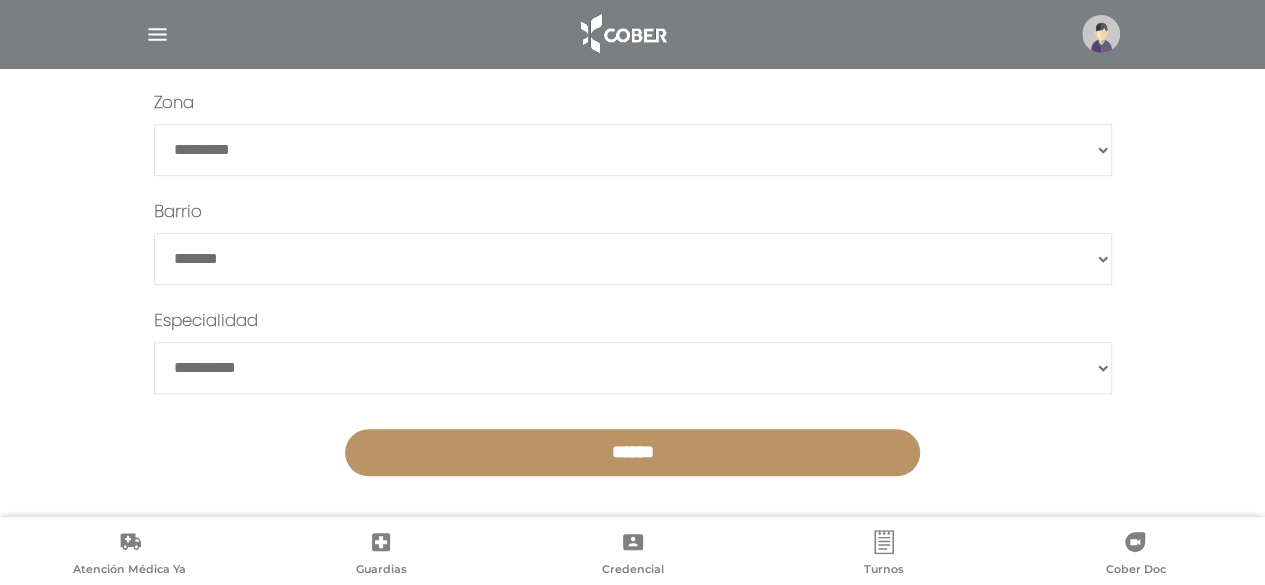 scroll, scrollTop: 662, scrollLeft: 0, axis: vertical 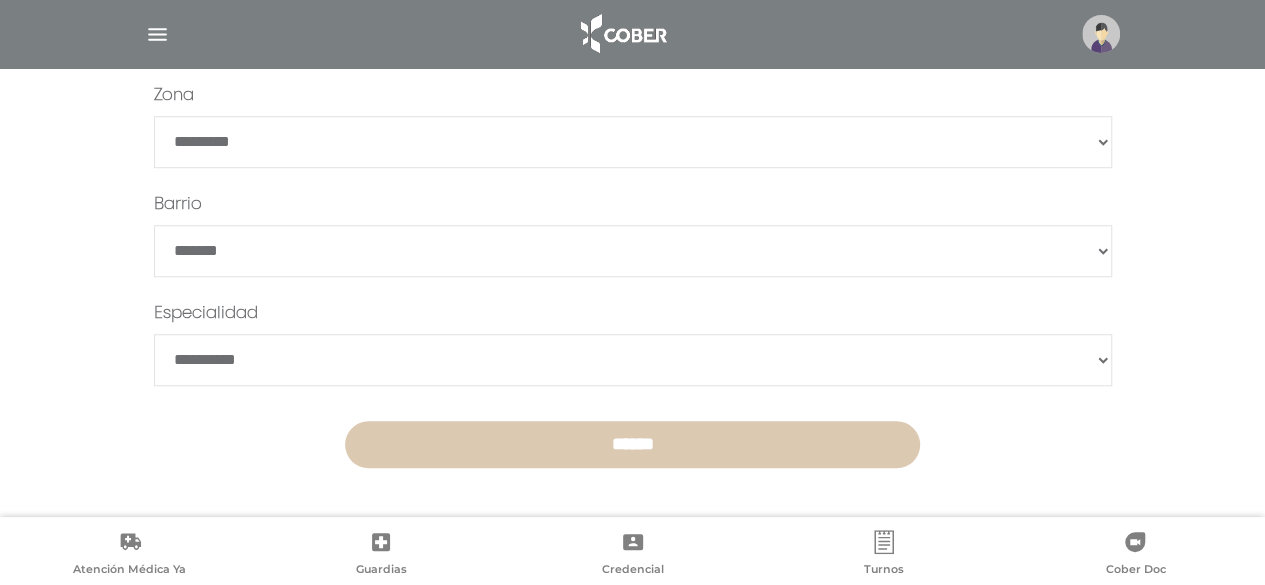 click on "******" at bounding box center [632, 444] 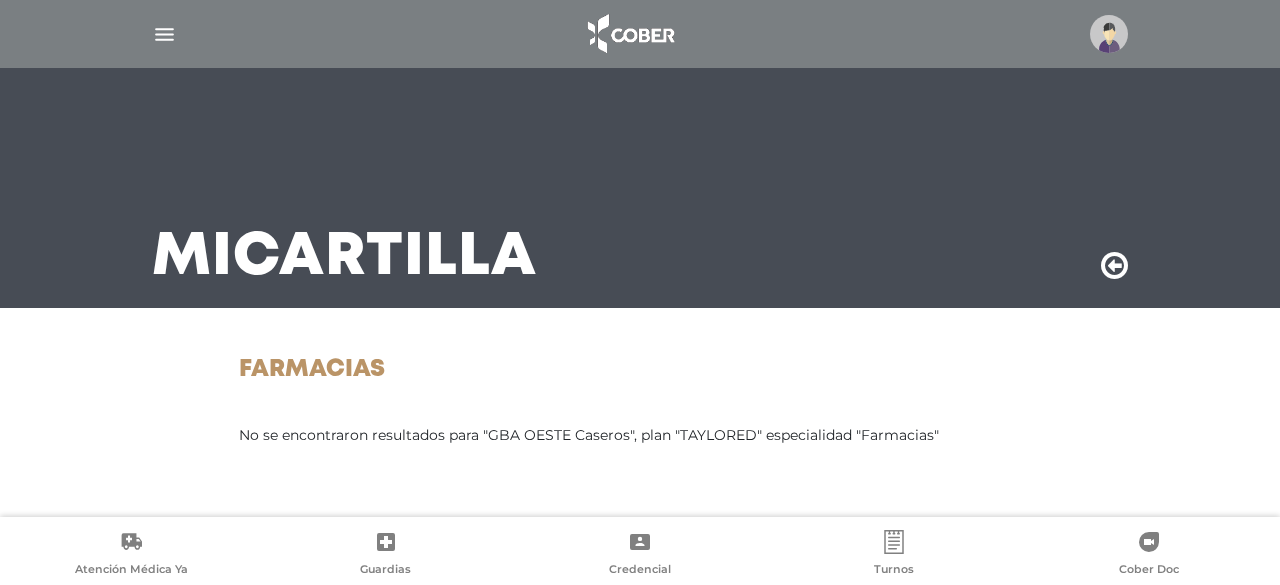 scroll, scrollTop: 0, scrollLeft: 0, axis: both 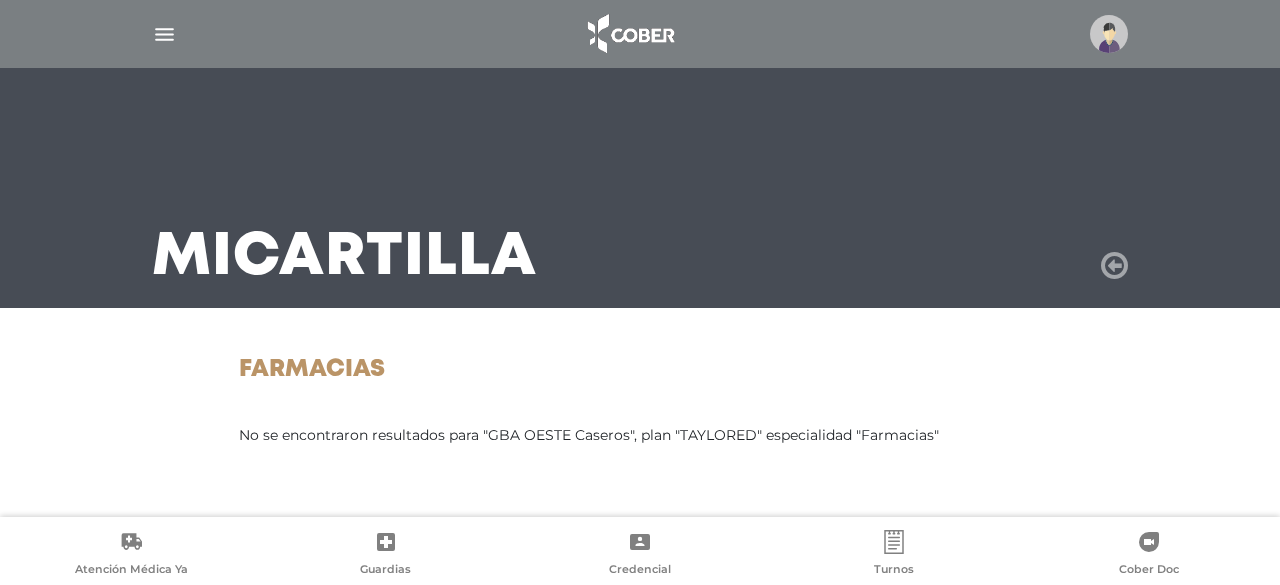 click at bounding box center (1114, 266) 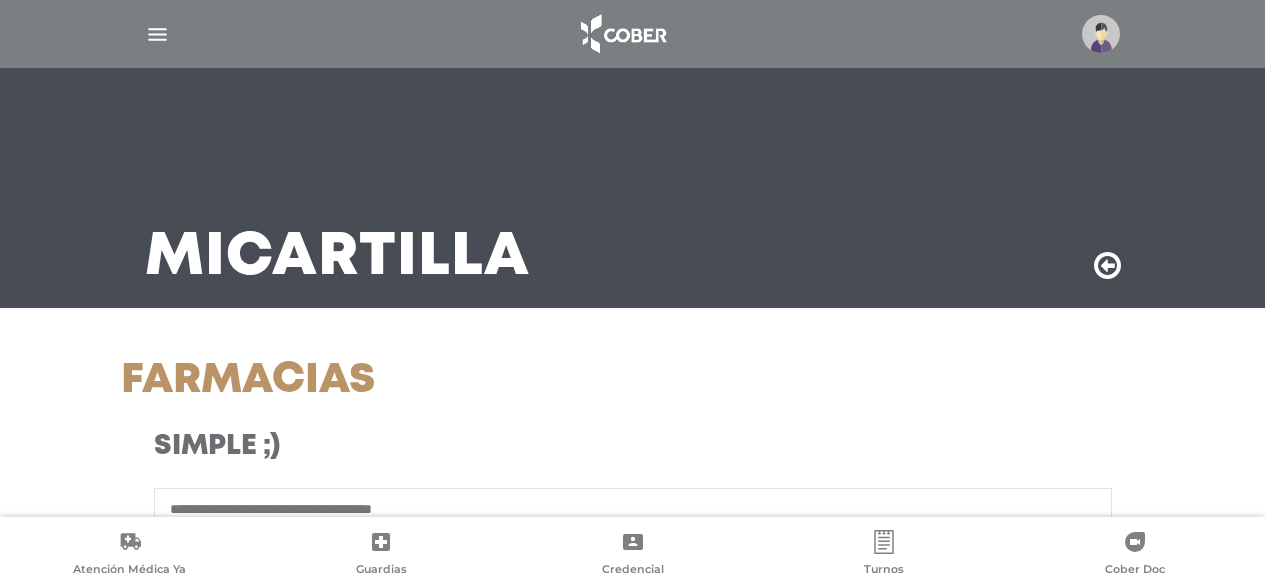 scroll, scrollTop: 0, scrollLeft: 0, axis: both 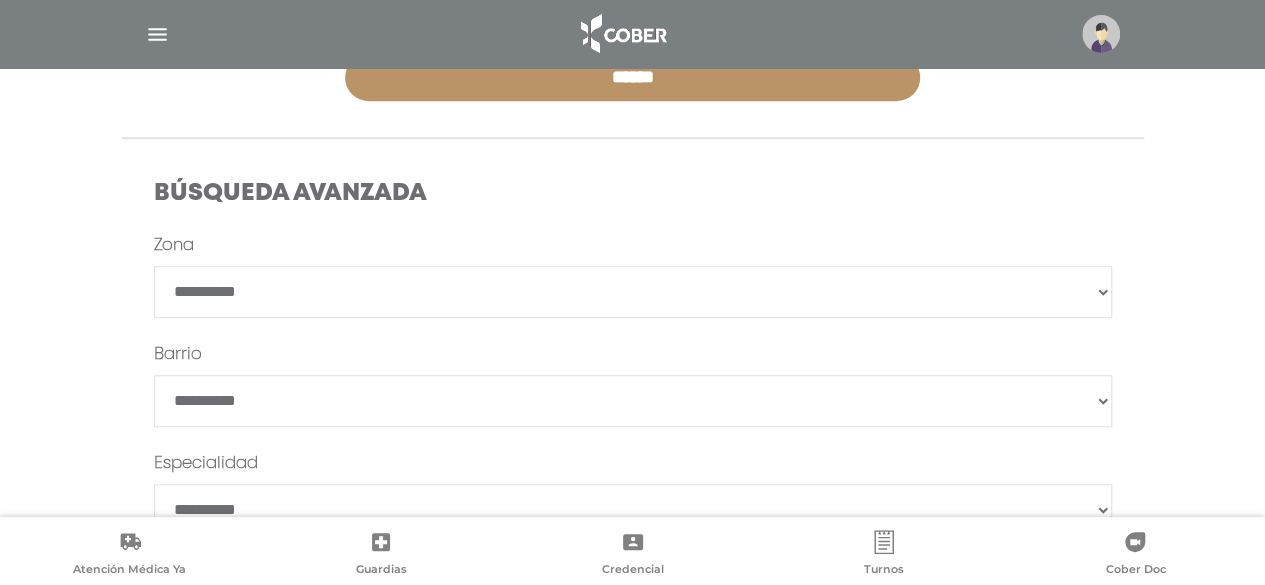 click on "**********" at bounding box center (633, 292) 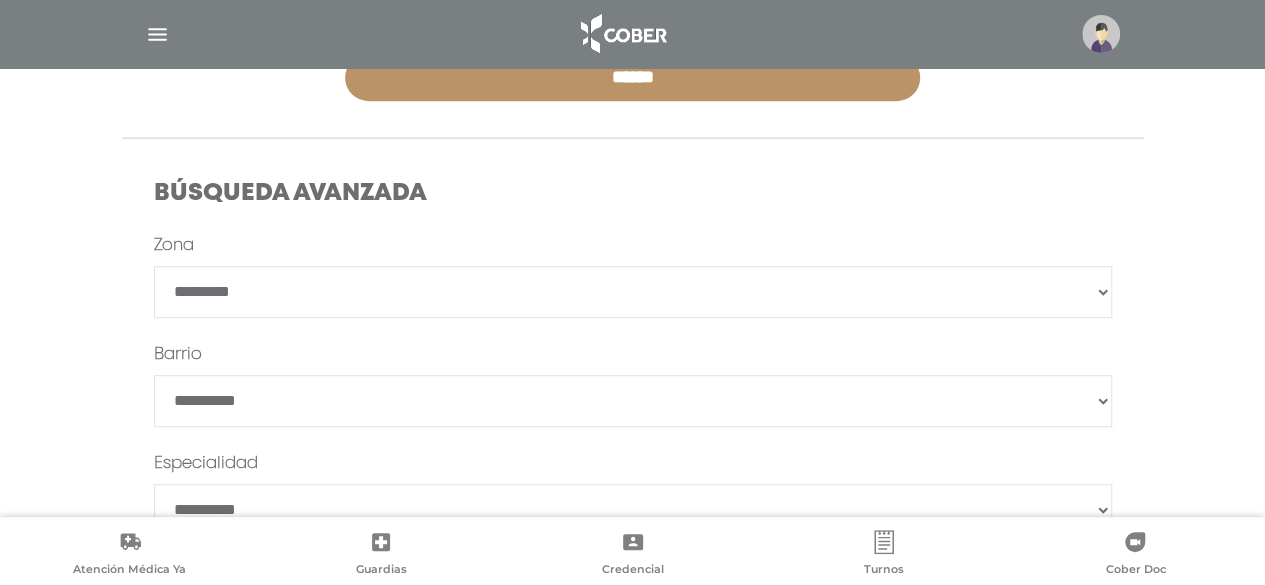 click on "**********" at bounding box center (633, 292) 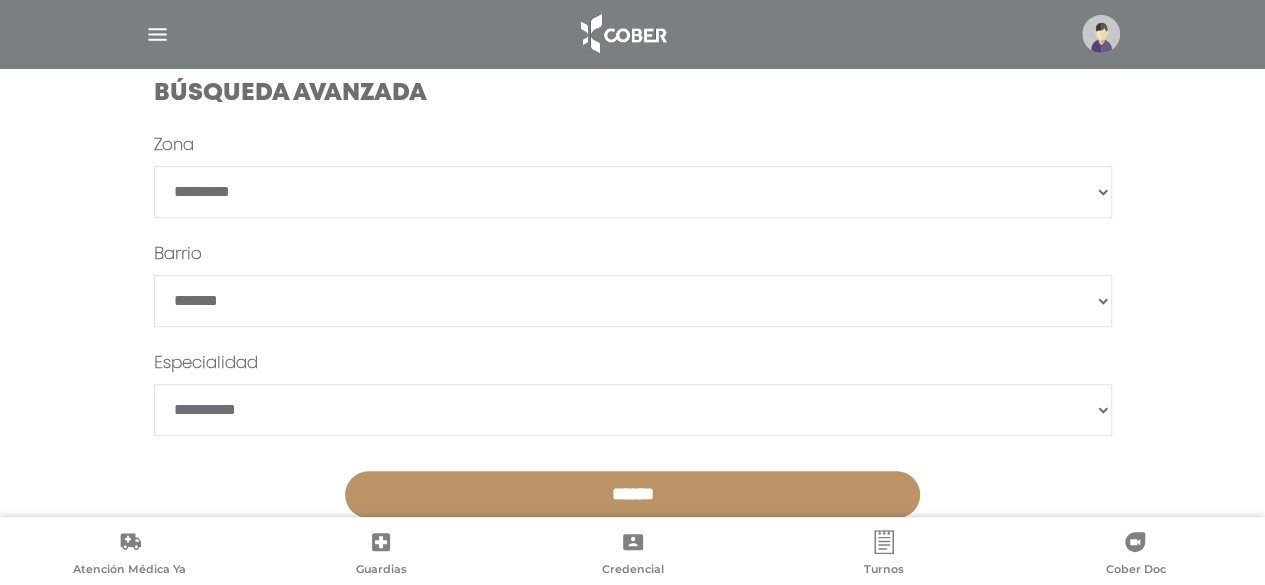 scroll, scrollTop: 662, scrollLeft: 0, axis: vertical 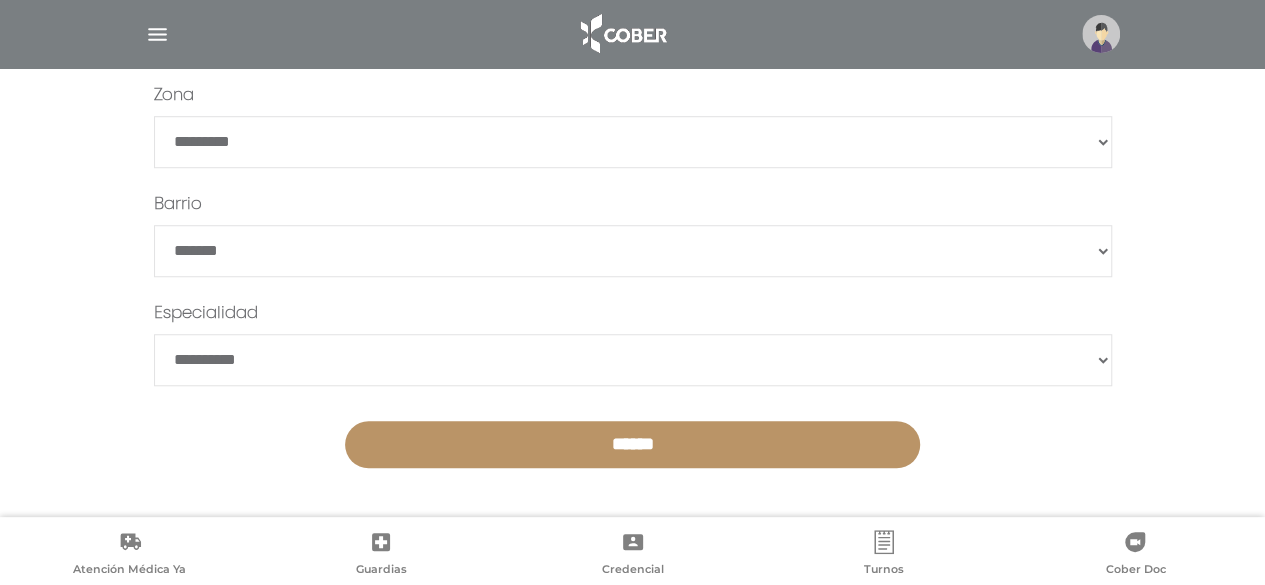 click on "**********" at bounding box center (633, 360) 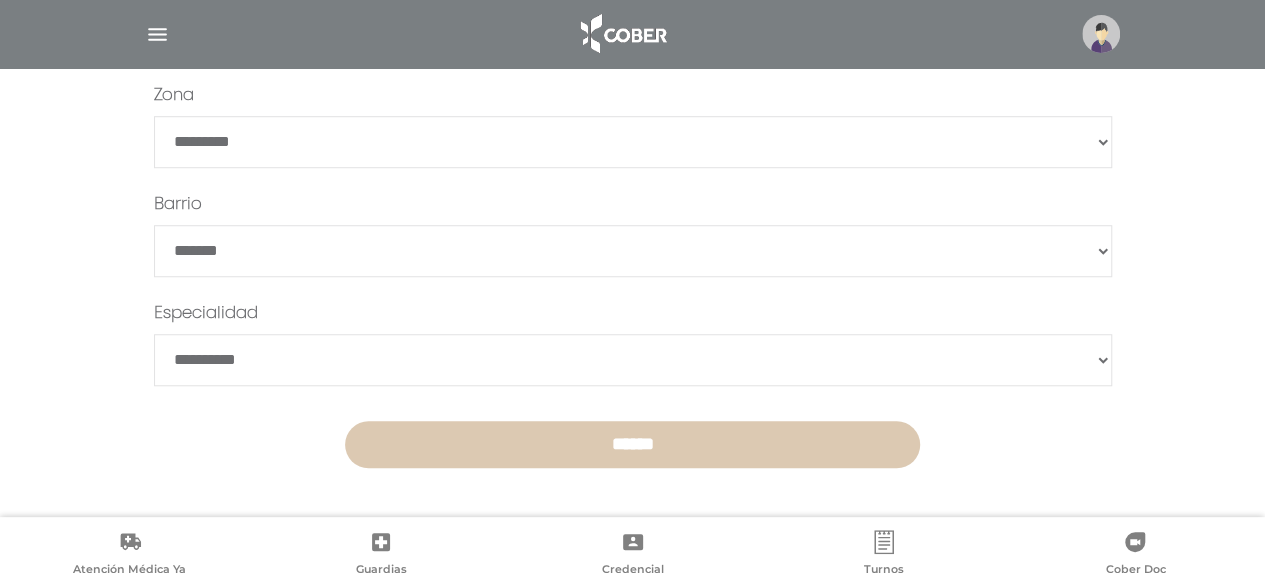 click on "******" at bounding box center (632, 444) 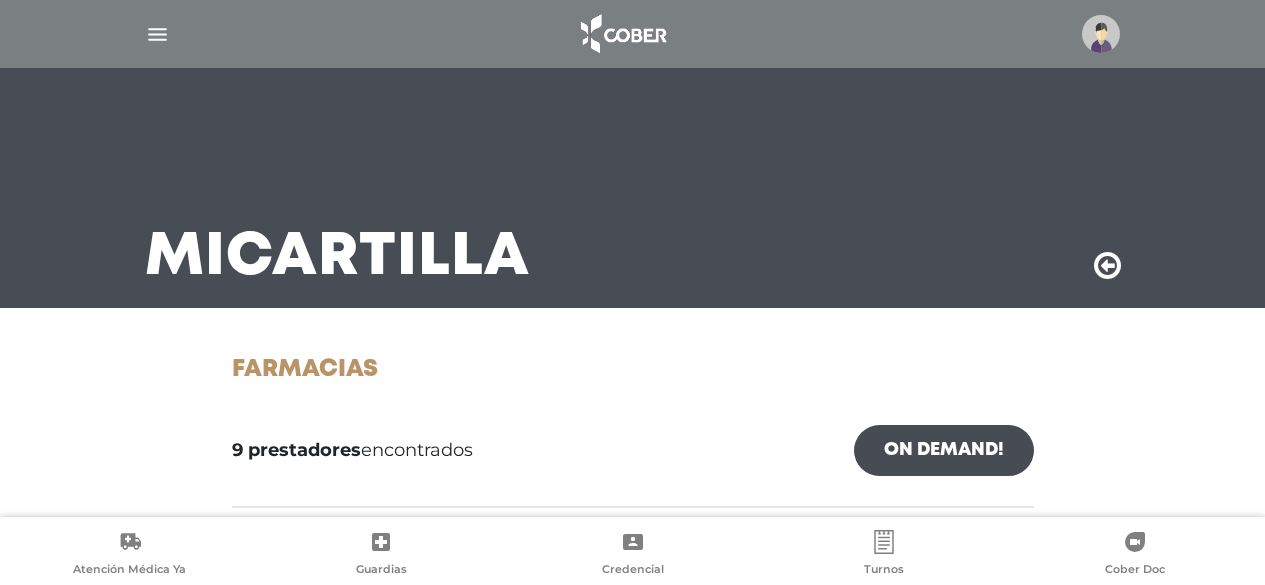 scroll, scrollTop: 0, scrollLeft: 0, axis: both 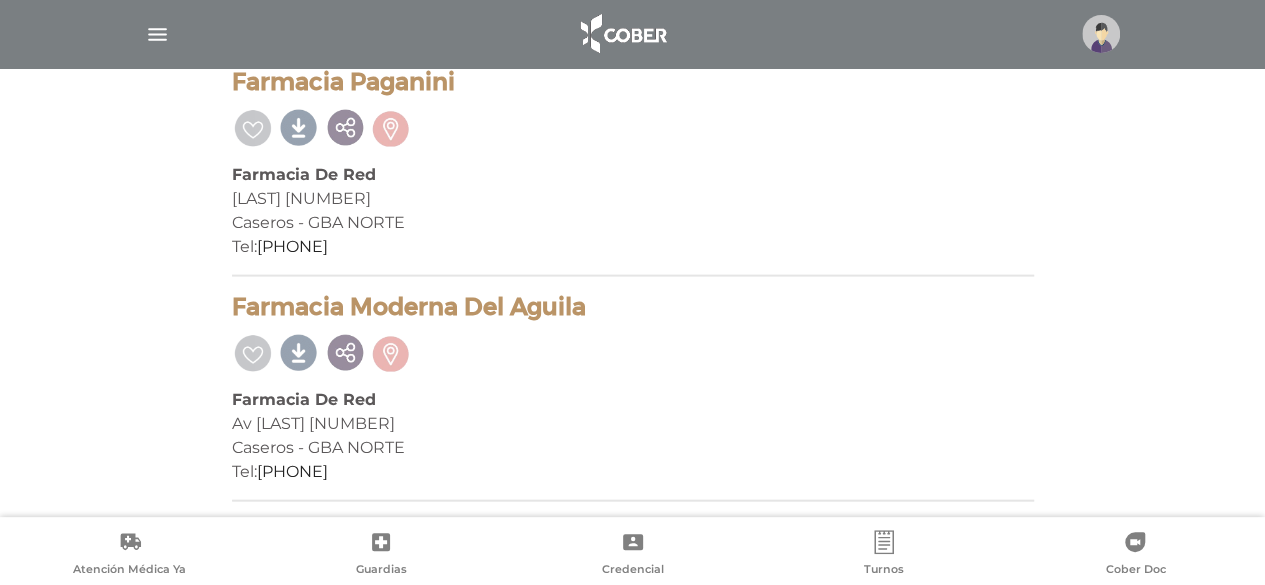 click at bounding box center (632, 34) 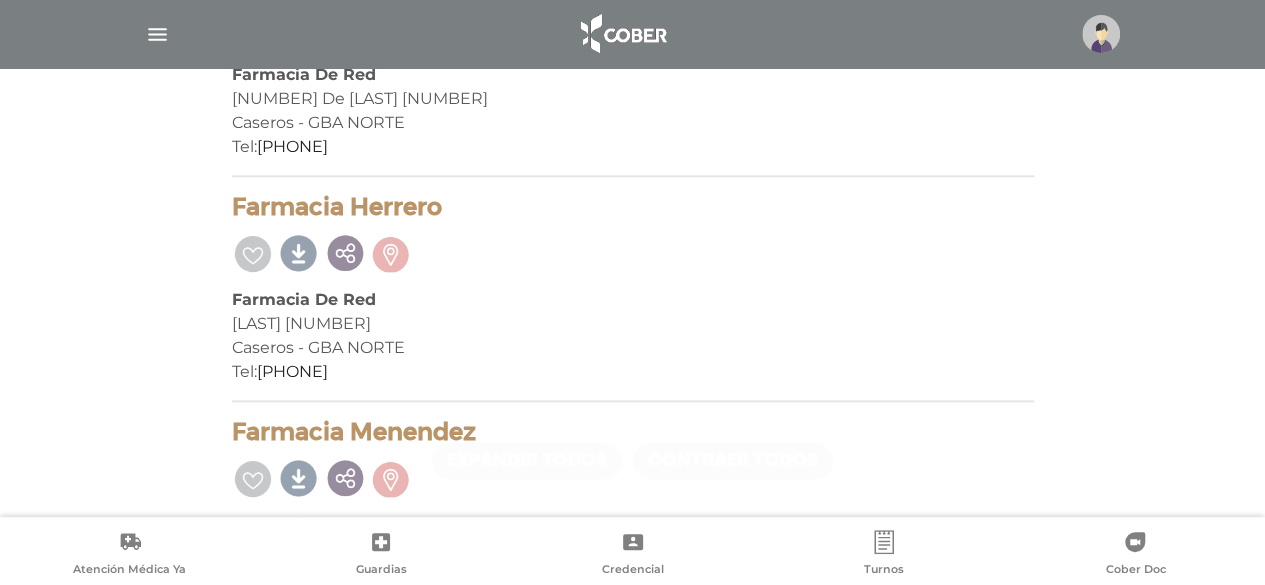 scroll, scrollTop: 200, scrollLeft: 0, axis: vertical 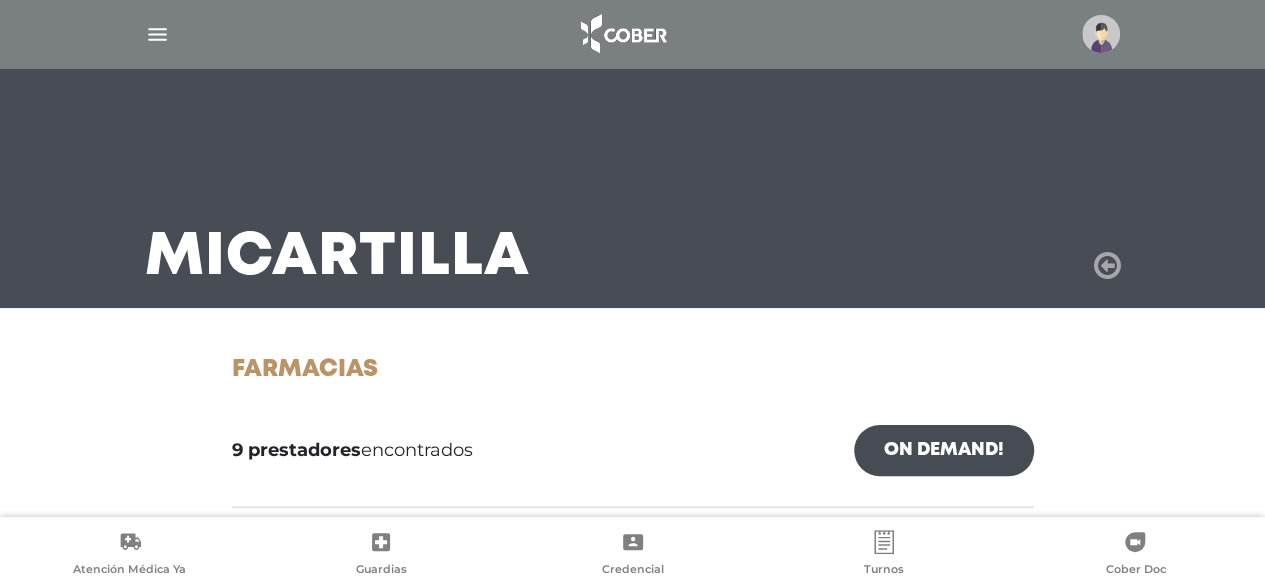 click at bounding box center [1107, 266] 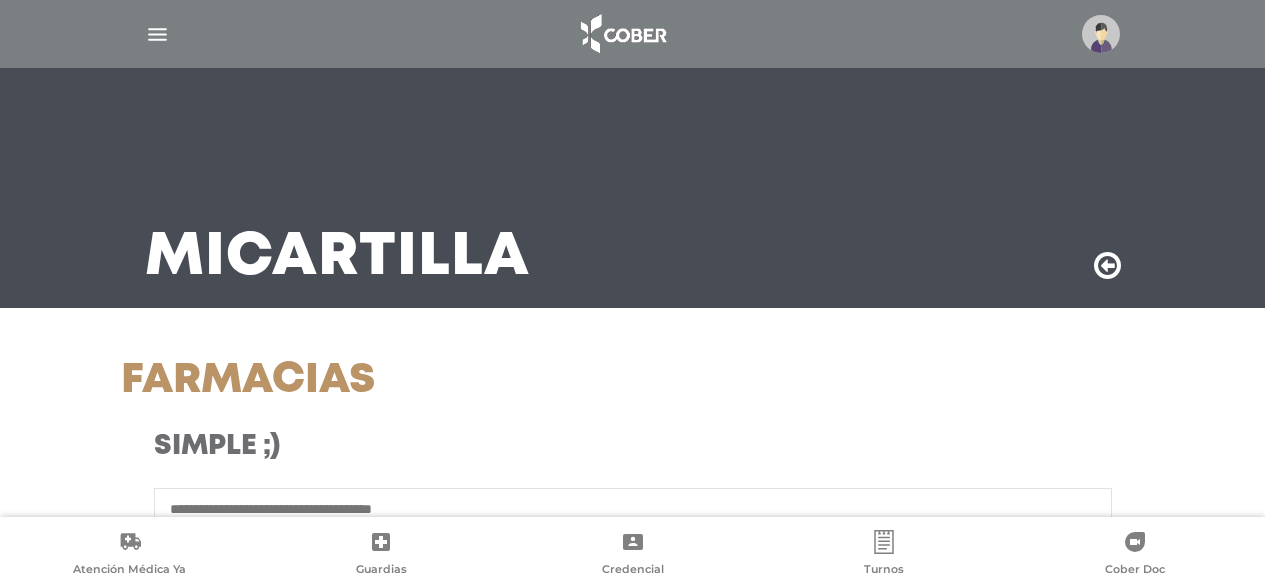 scroll, scrollTop: 0, scrollLeft: 0, axis: both 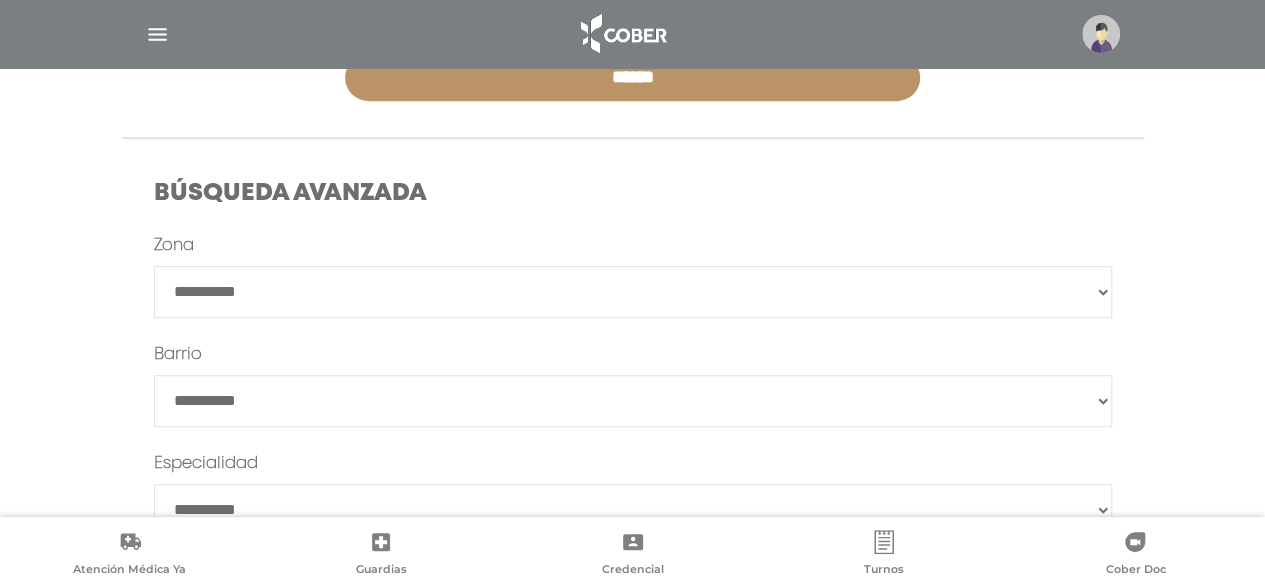 click on "**********" at bounding box center [633, 401] 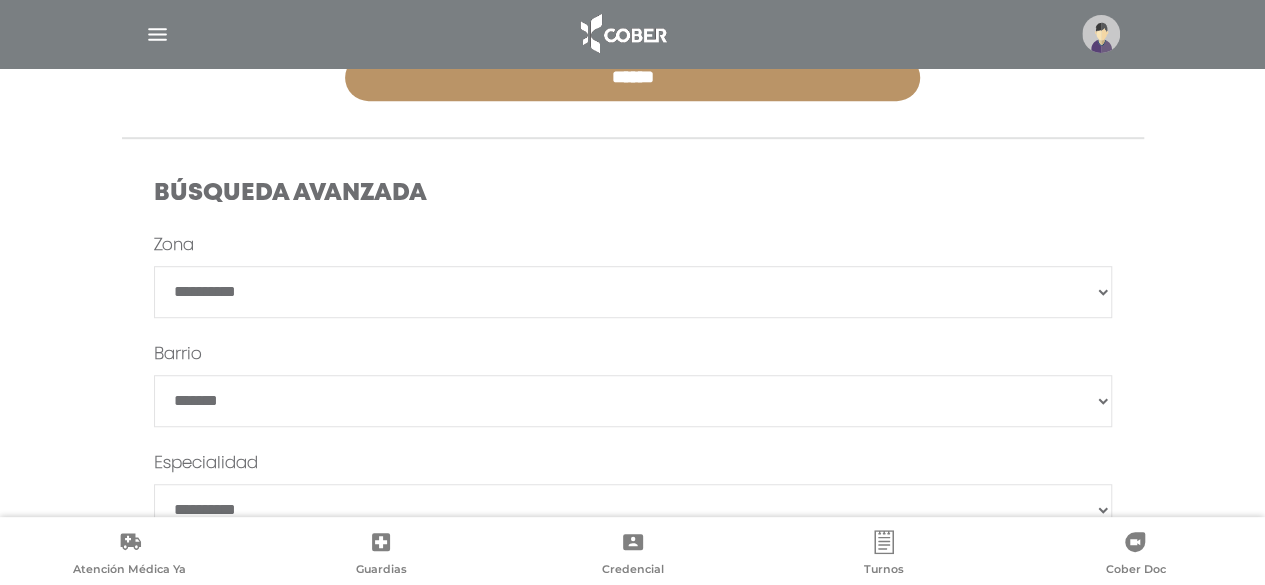 click on "**********" at bounding box center (633, 401) 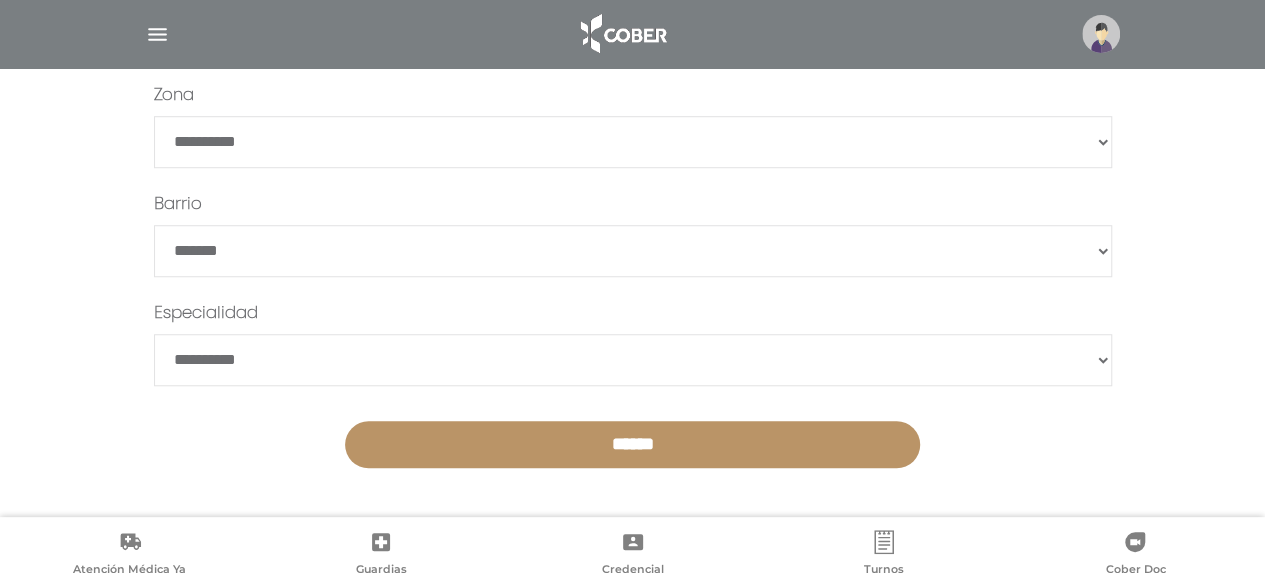 scroll, scrollTop: 662, scrollLeft: 0, axis: vertical 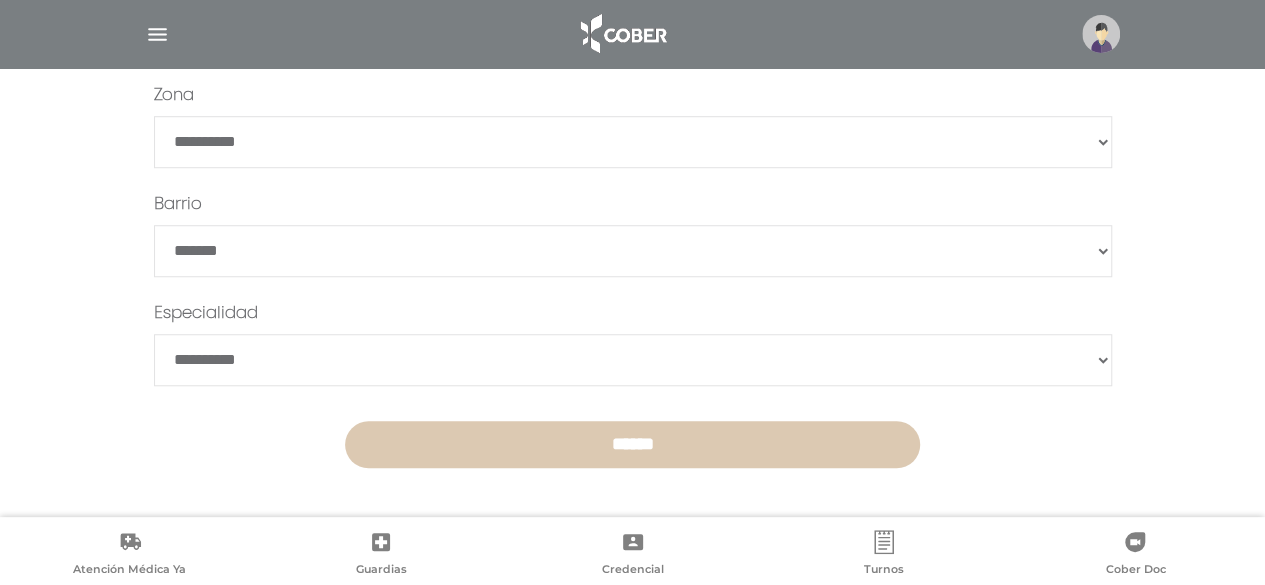 click on "******" at bounding box center [632, 444] 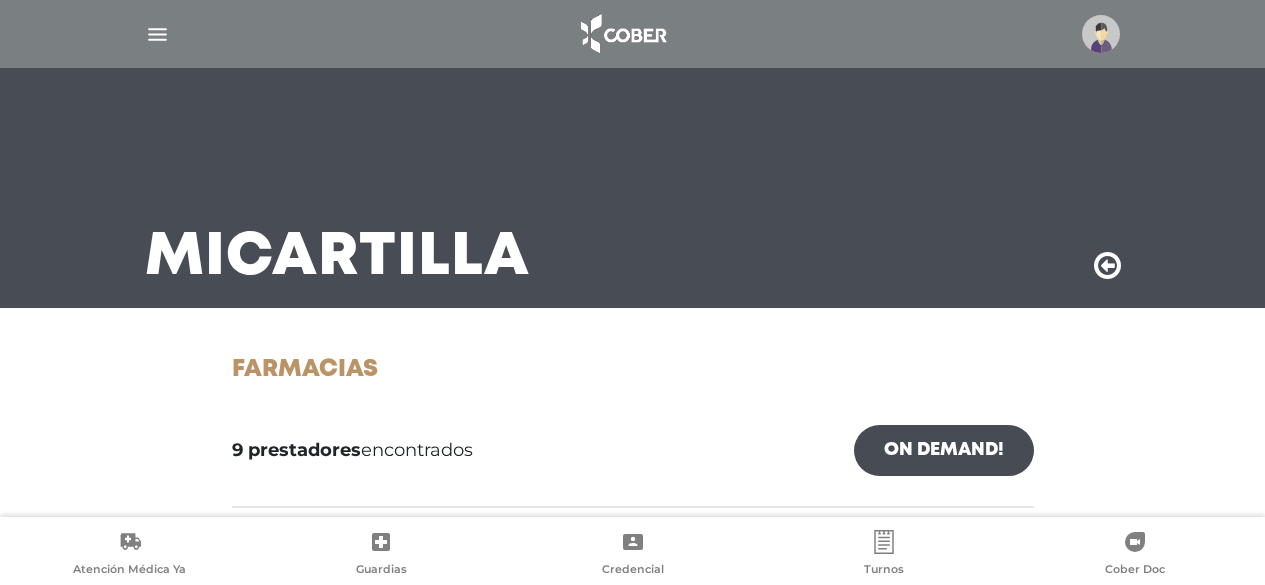 scroll, scrollTop: 0, scrollLeft: 0, axis: both 